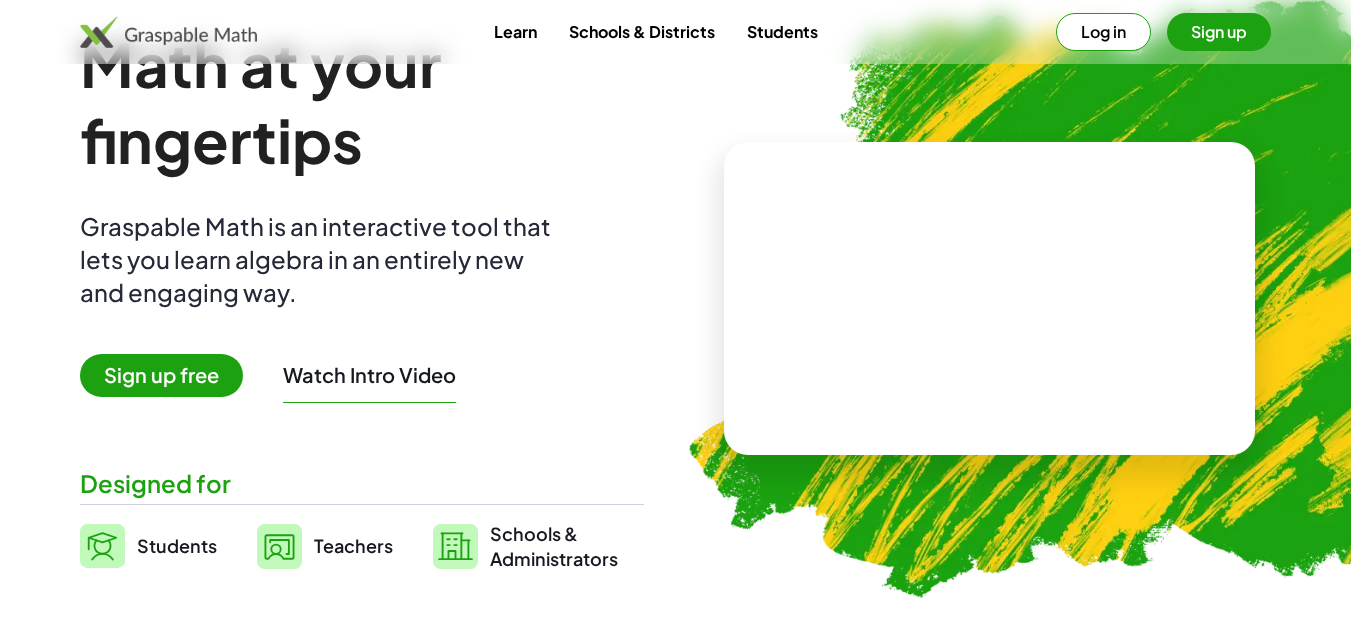 scroll, scrollTop: 0, scrollLeft: 0, axis: both 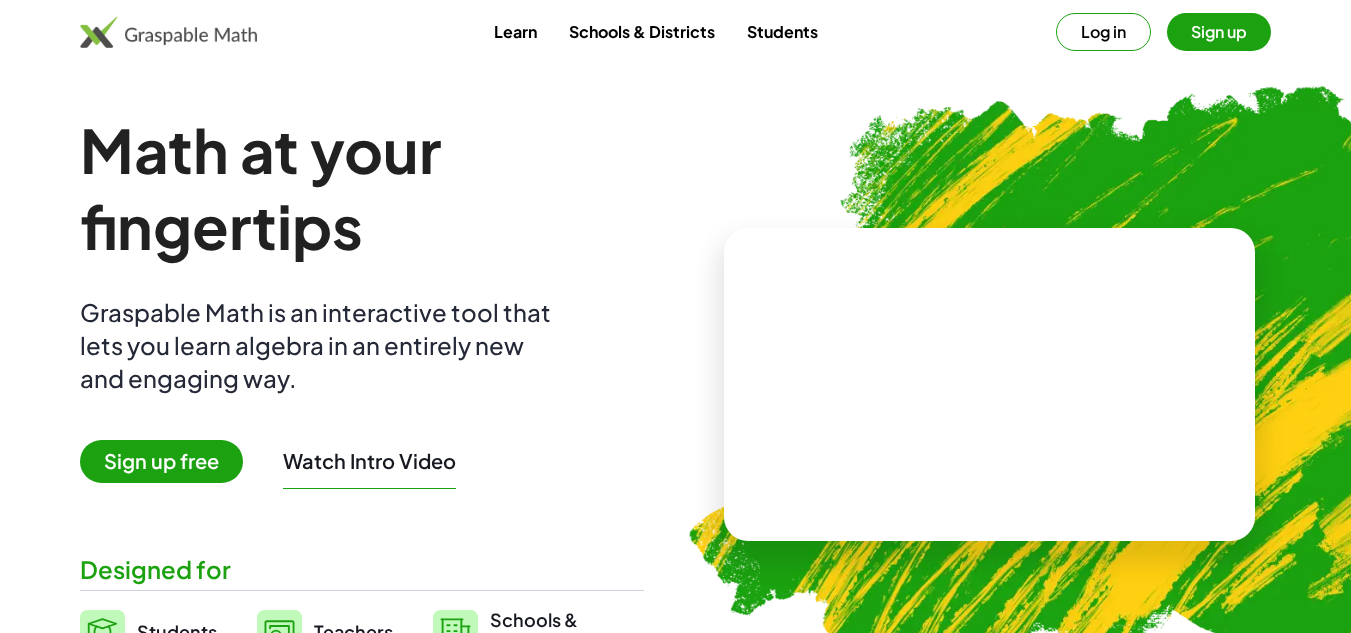 click on "Schools & Districts" at bounding box center [642, 31] 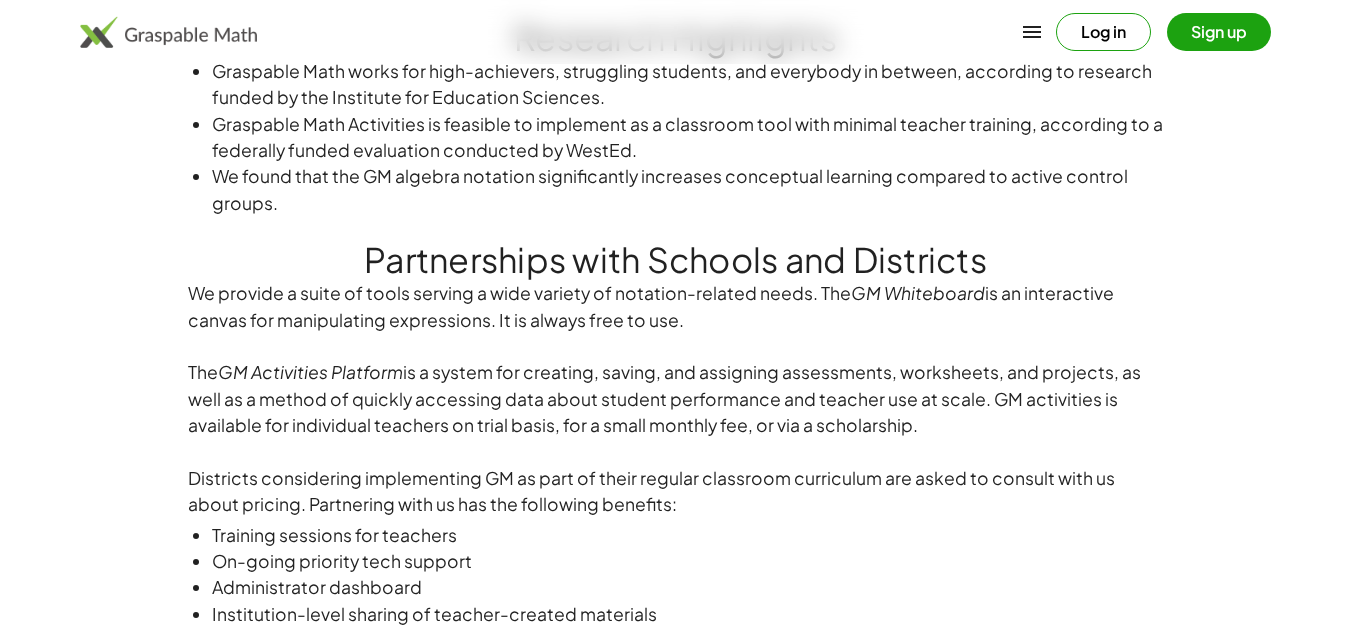 scroll, scrollTop: 1135, scrollLeft: 0, axis: vertical 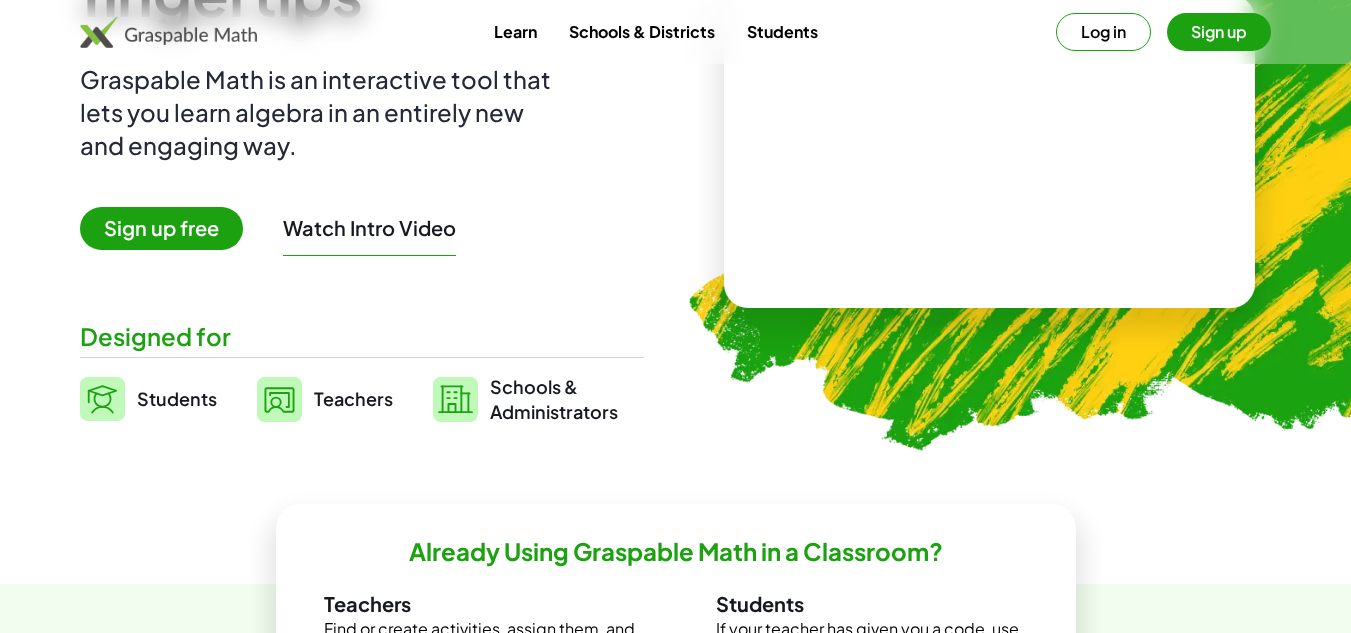 click on "Teachers" at bounding box center (353, 398) 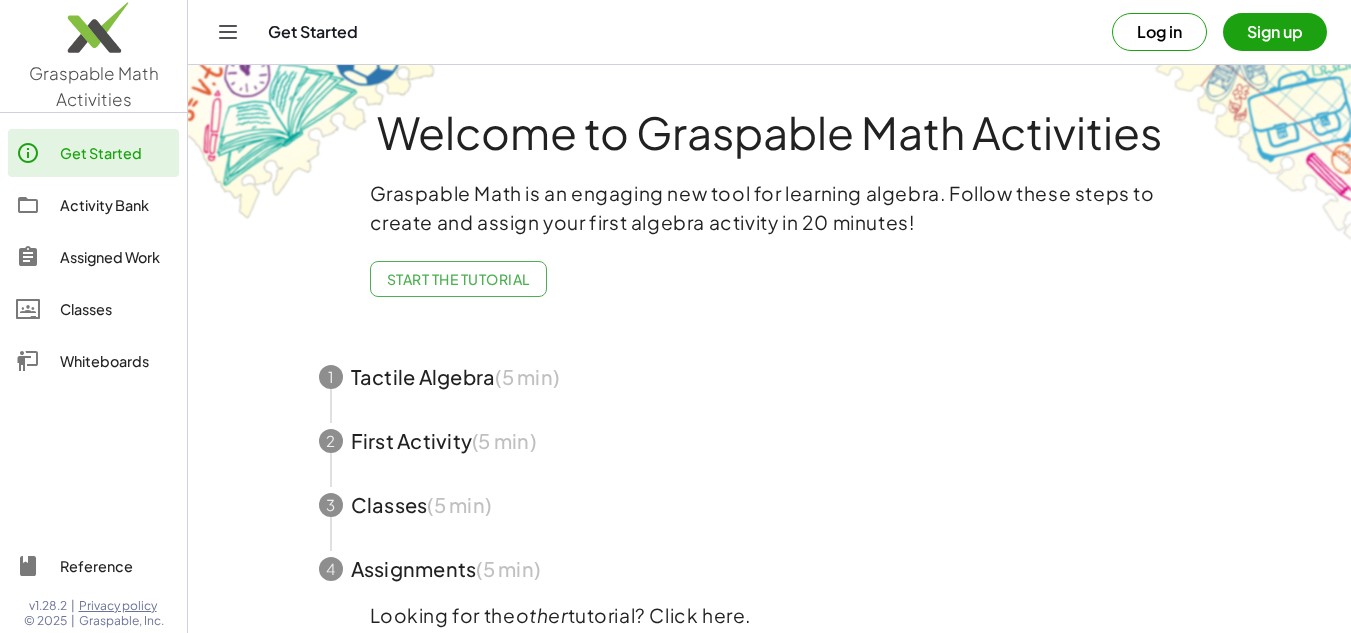 scroll, scrollTop: 100, scrollLeft: 0, axis: vertical 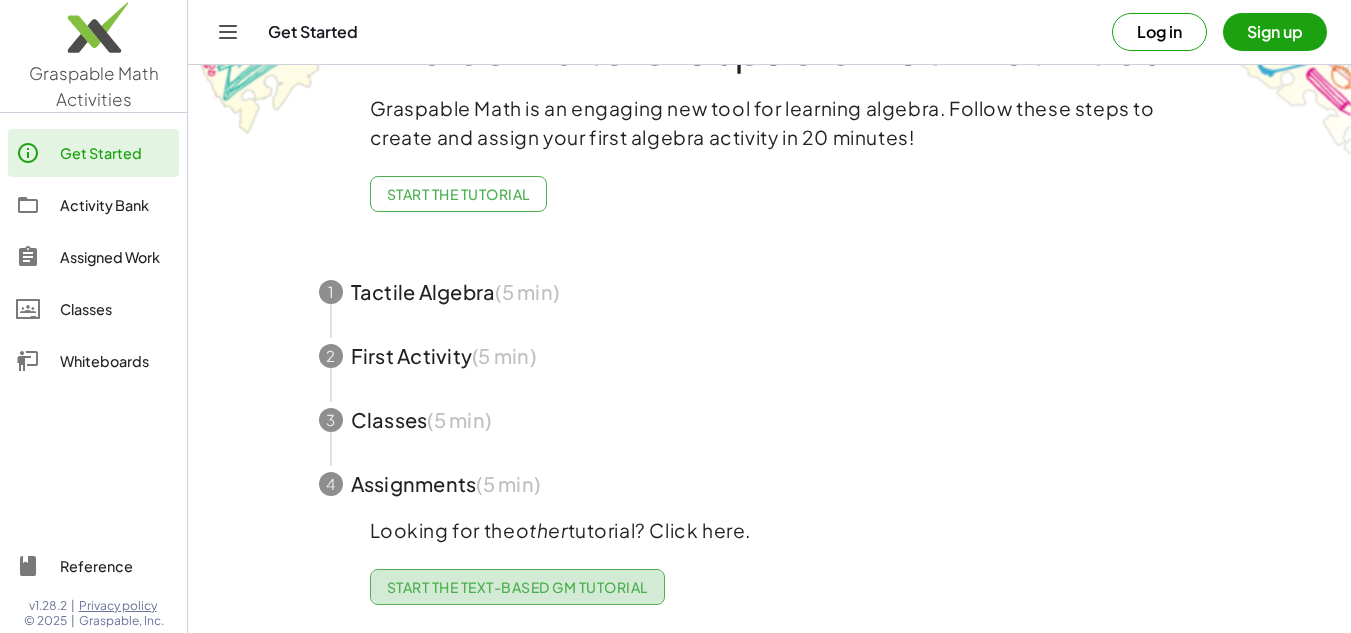 click on "Start the Text-based GM Tutorial" 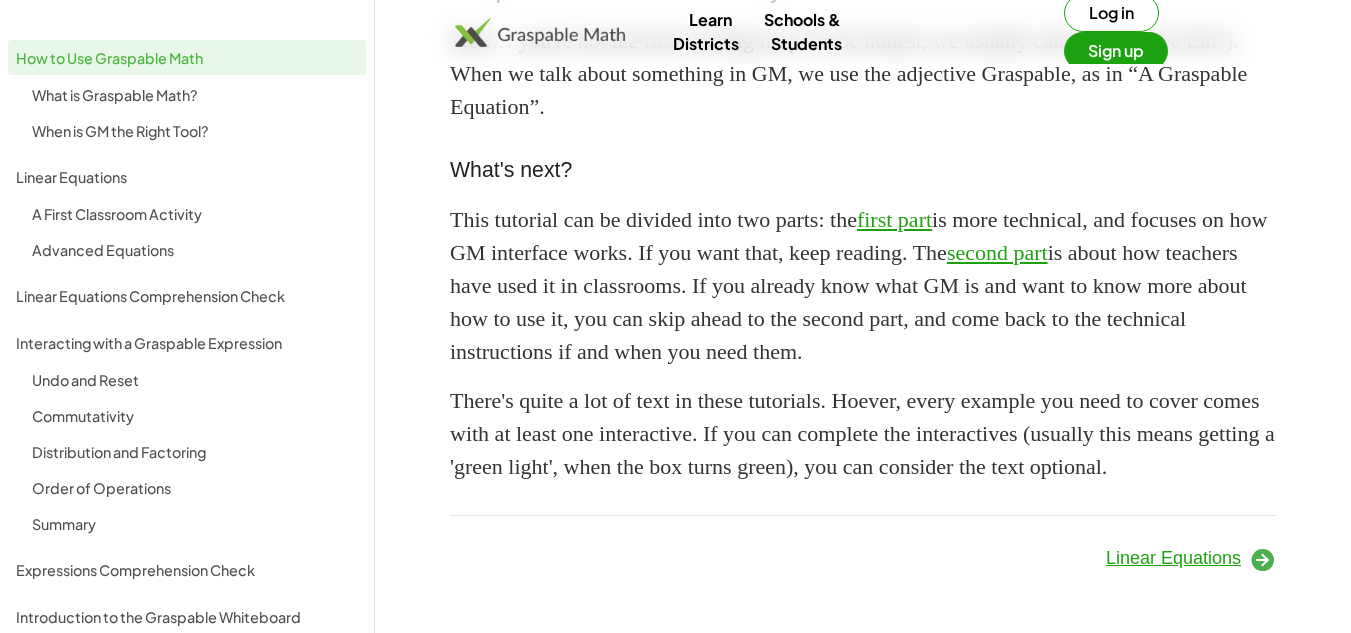 scroll, scrollTop: 1467, scrollLeft: 0, axis: vertical 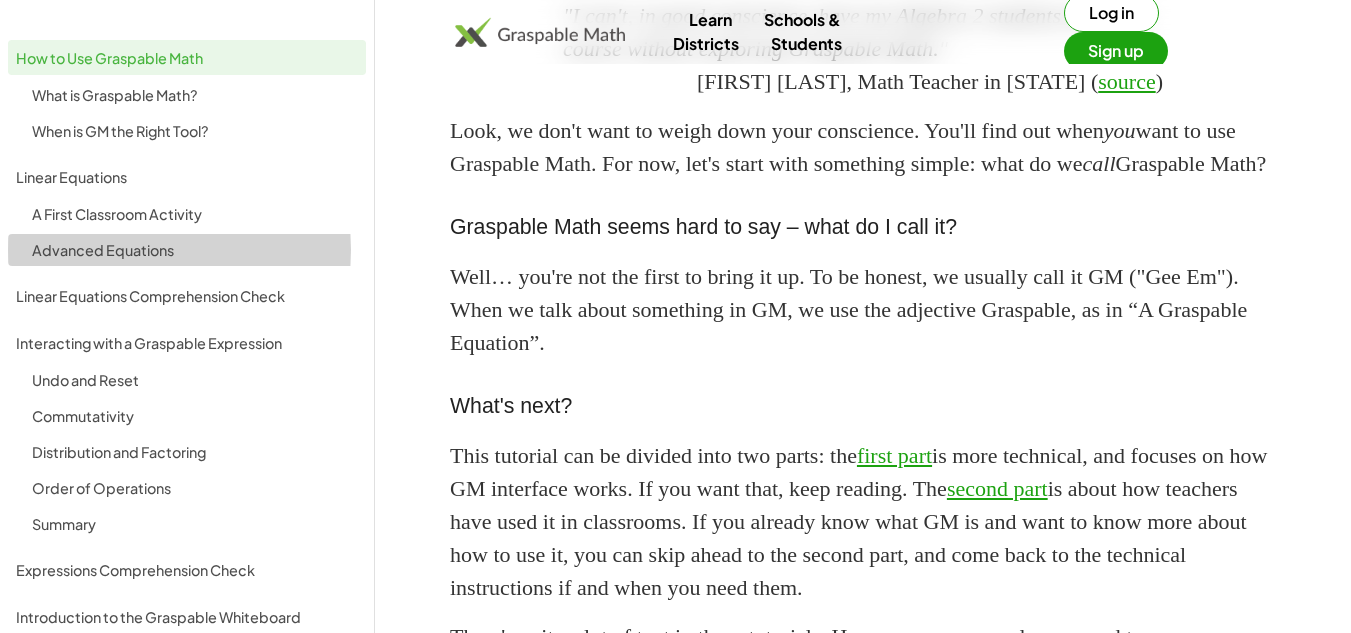 click on "Advanced Equations" 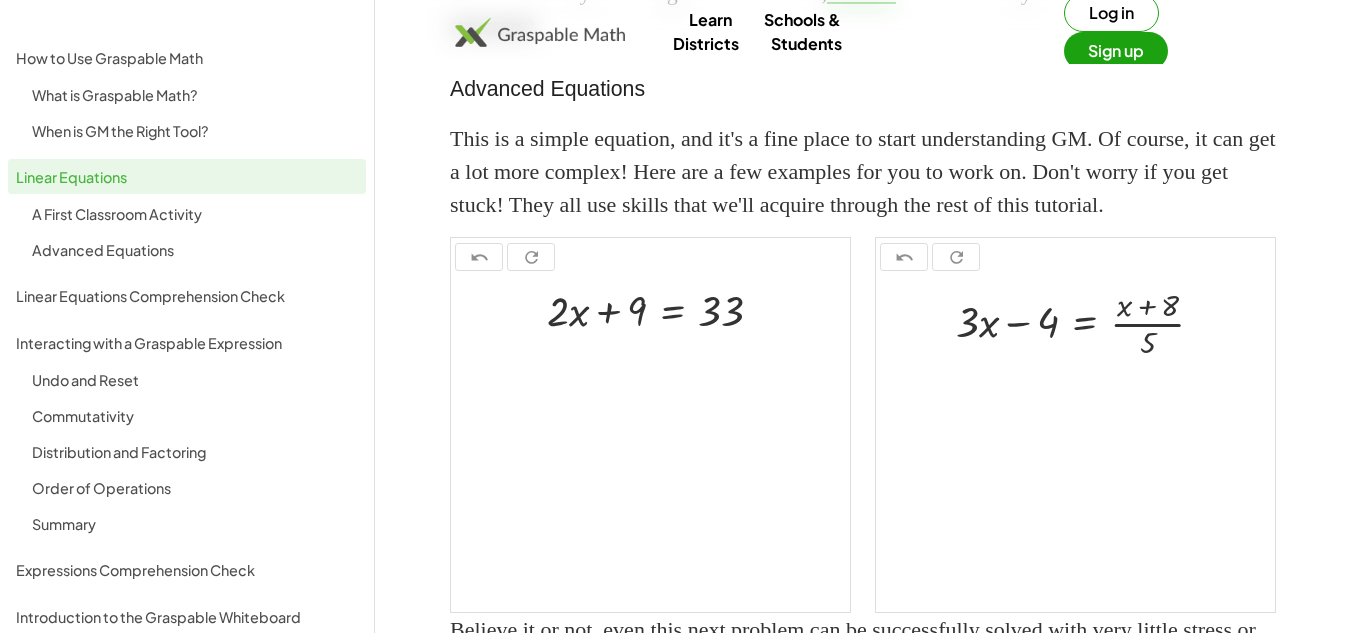 scroll, scrollTop: 1388, scrollLeft: 0, axis: vertical 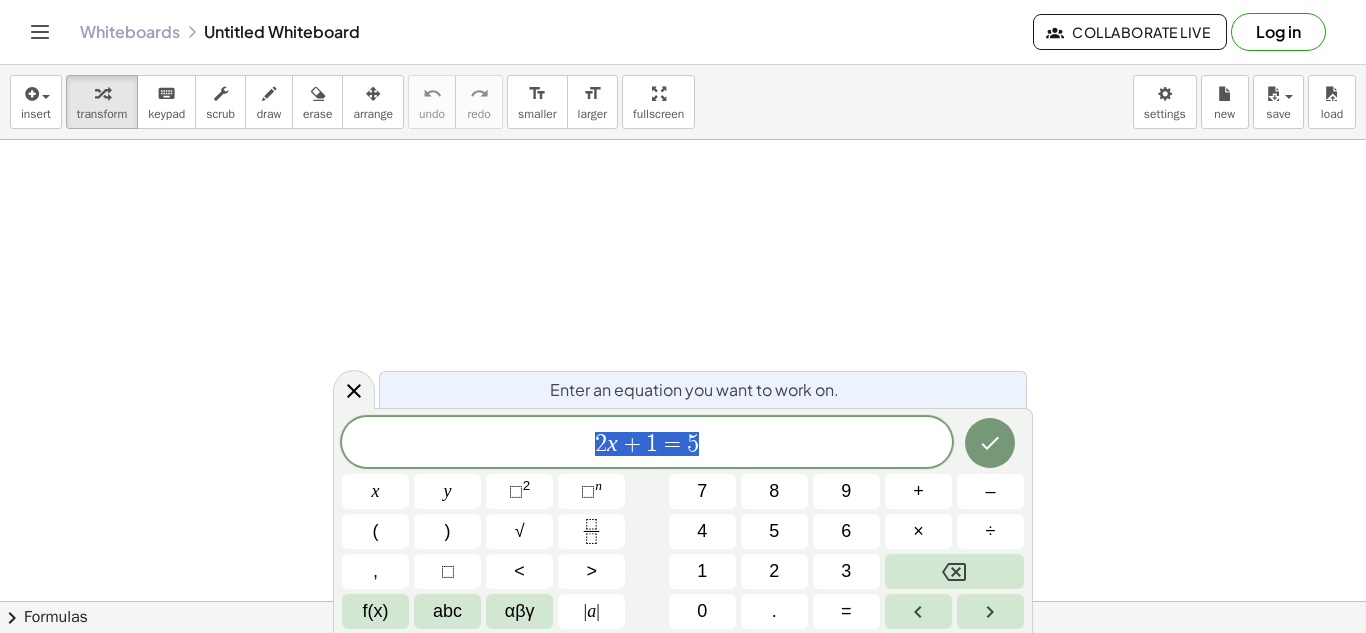 drag, startPoint x: 302, startPoint y: 193, endPoint x: 379, endPoint y: 222, distance: 82.28001 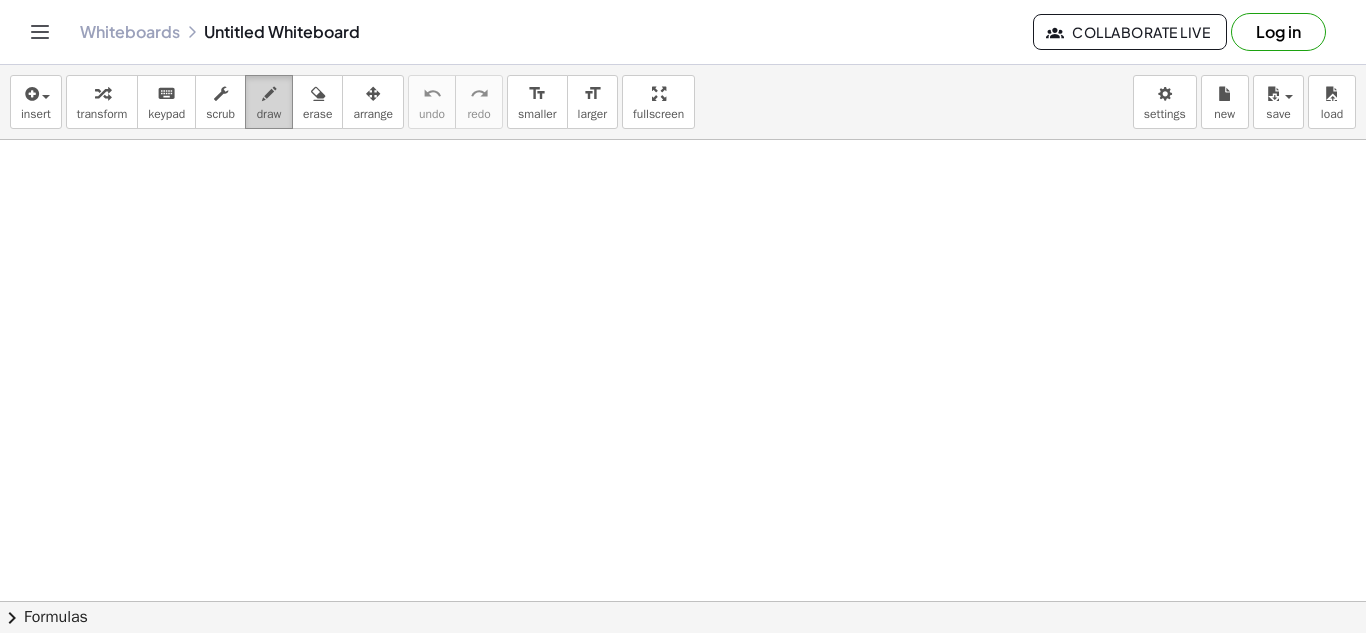 click at bounding box center (269, 94) 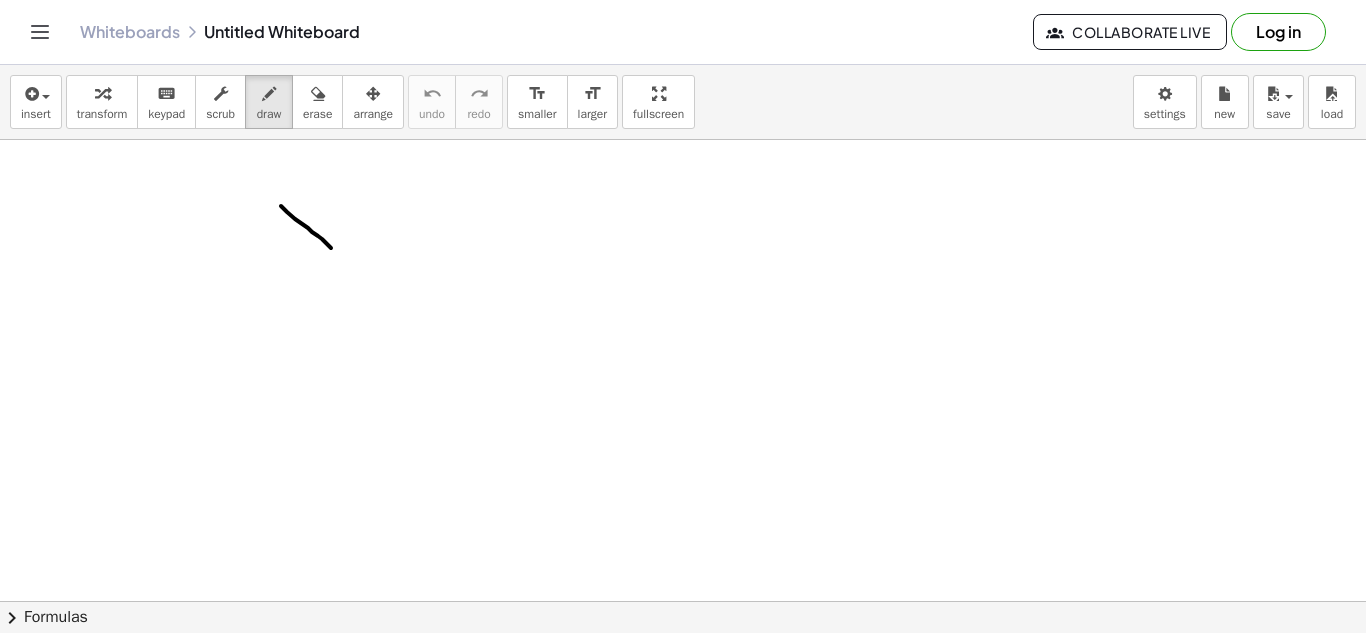 drag, startPoint x: 281, startPoint y: 206, endPoint x: 317, endPoint y: 235, distance: 46.227695 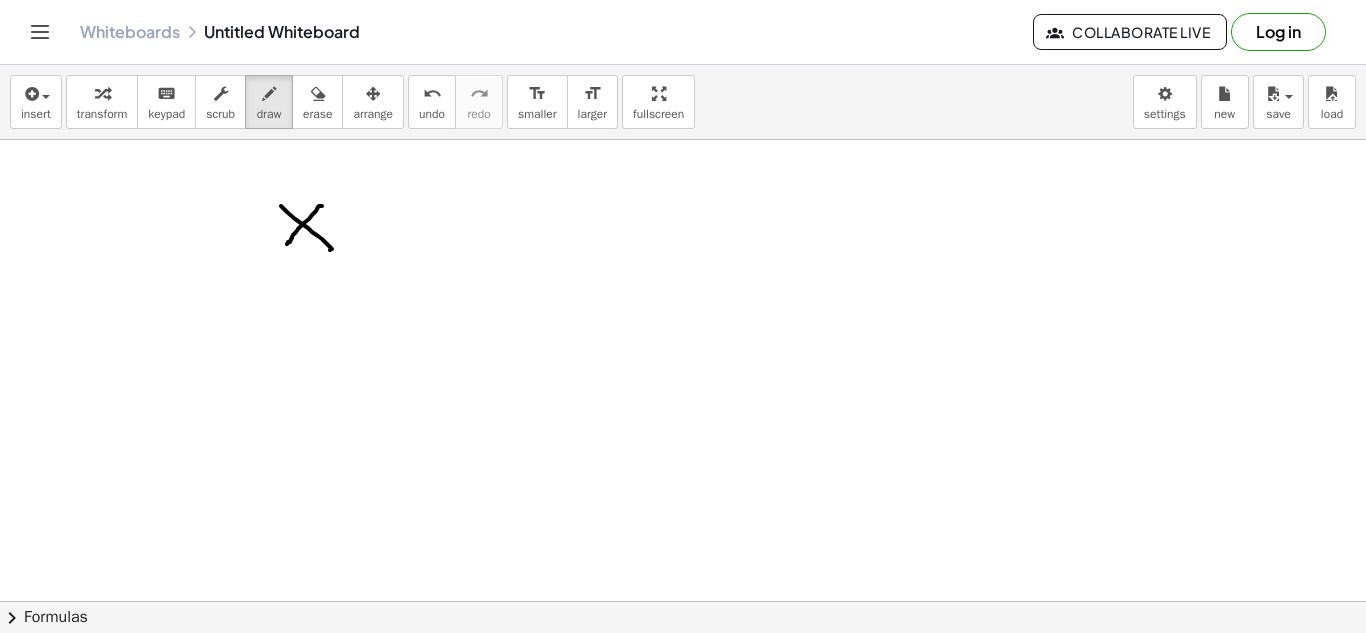 drag, startPoint x: 309, startPoint y: 219, endPoint x: 283, endPoint y: 247, distance: 38.209946 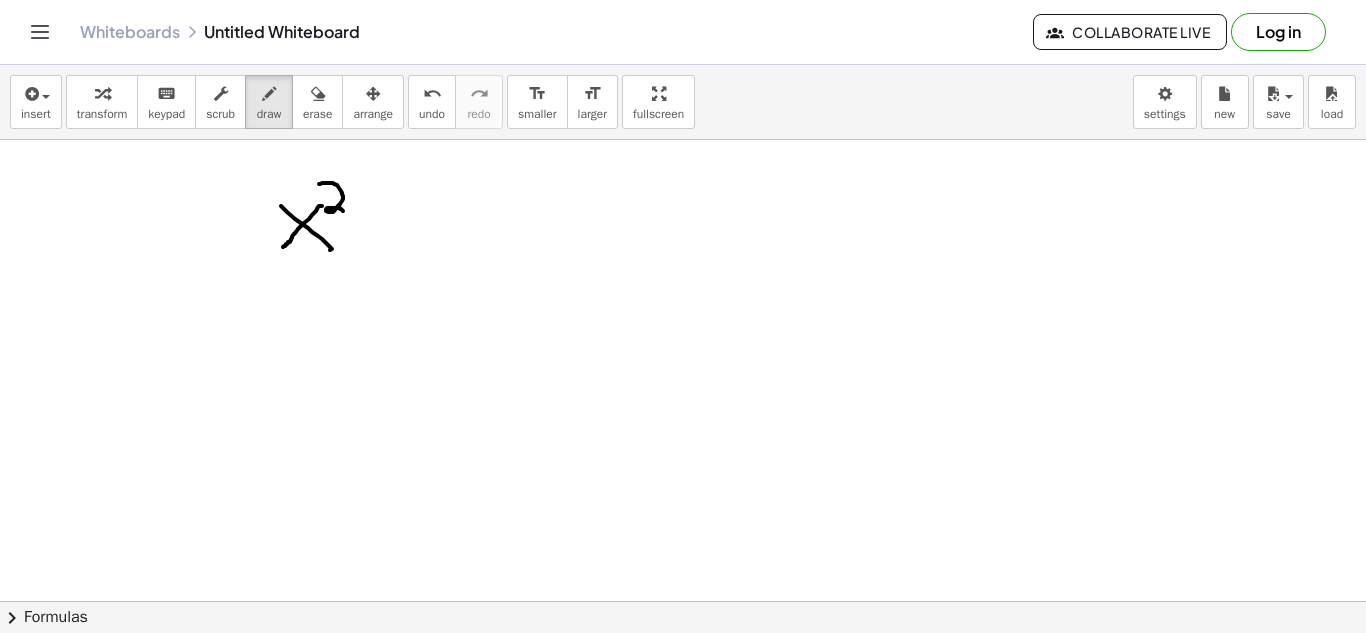 drag, startPoint x: 319, startPoint y: 184, endPoint x: 344, endPoint y: 212, distance: 37.536648 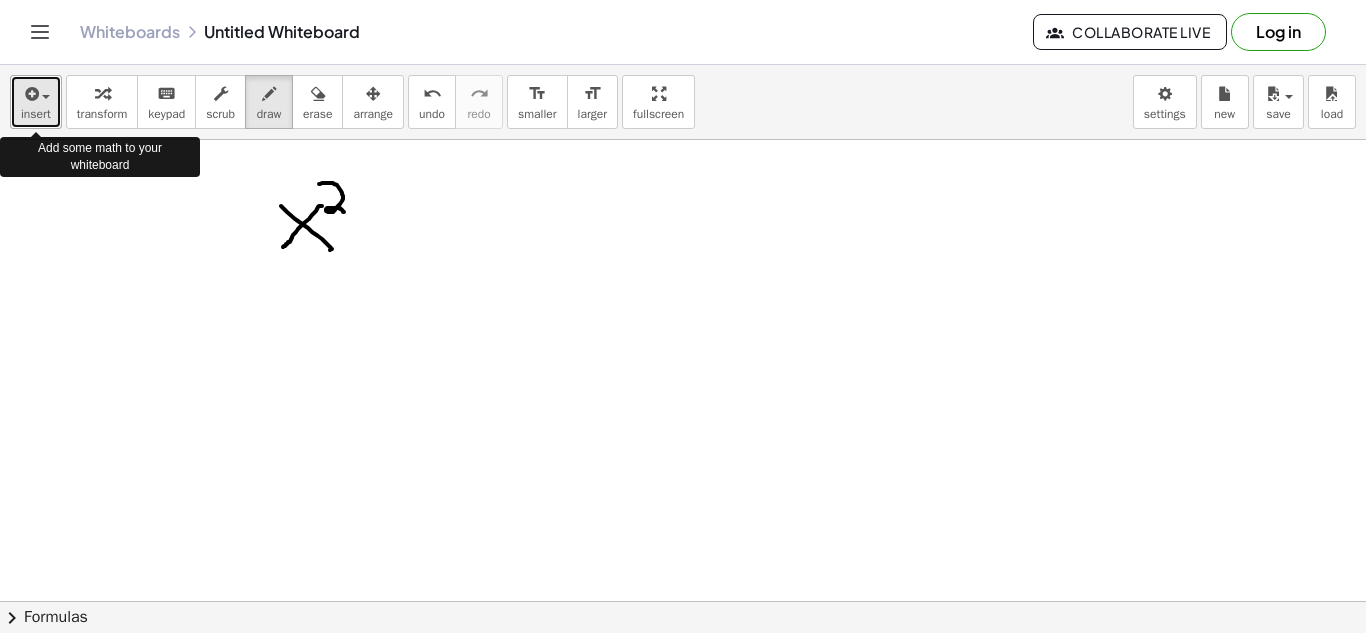 click on "insert" at bounding box center (36, 114) 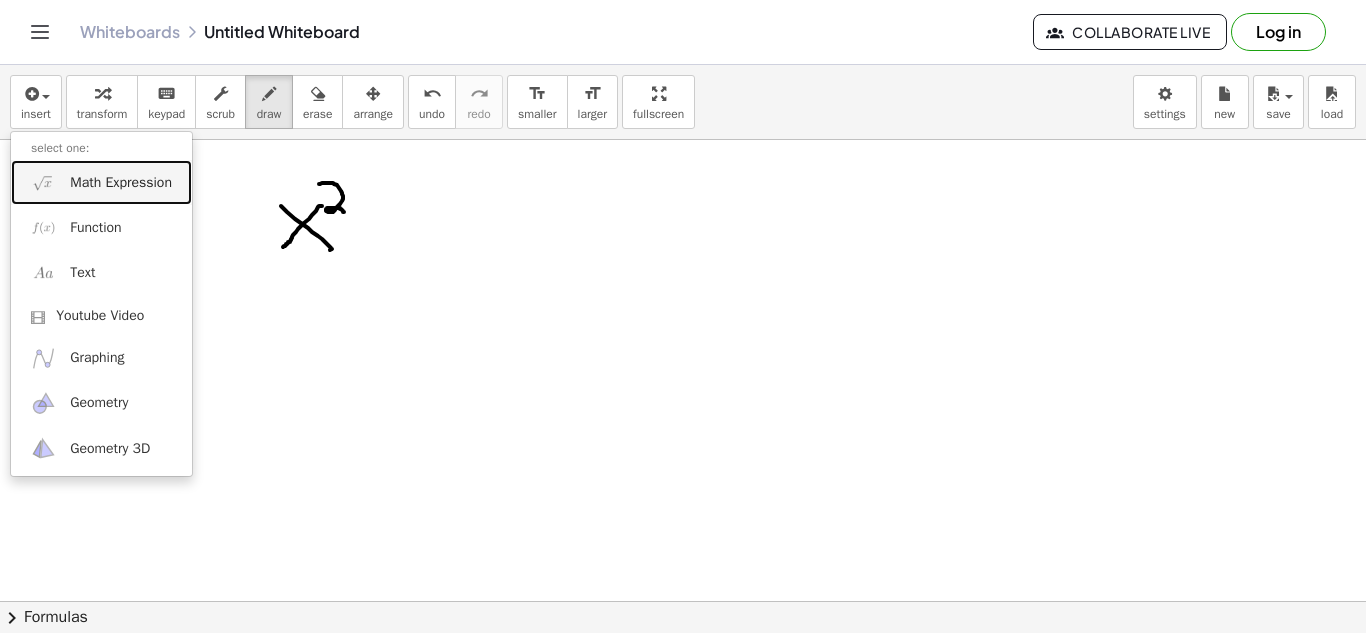 click on "Math Expression" at bounding box center (121, 183) 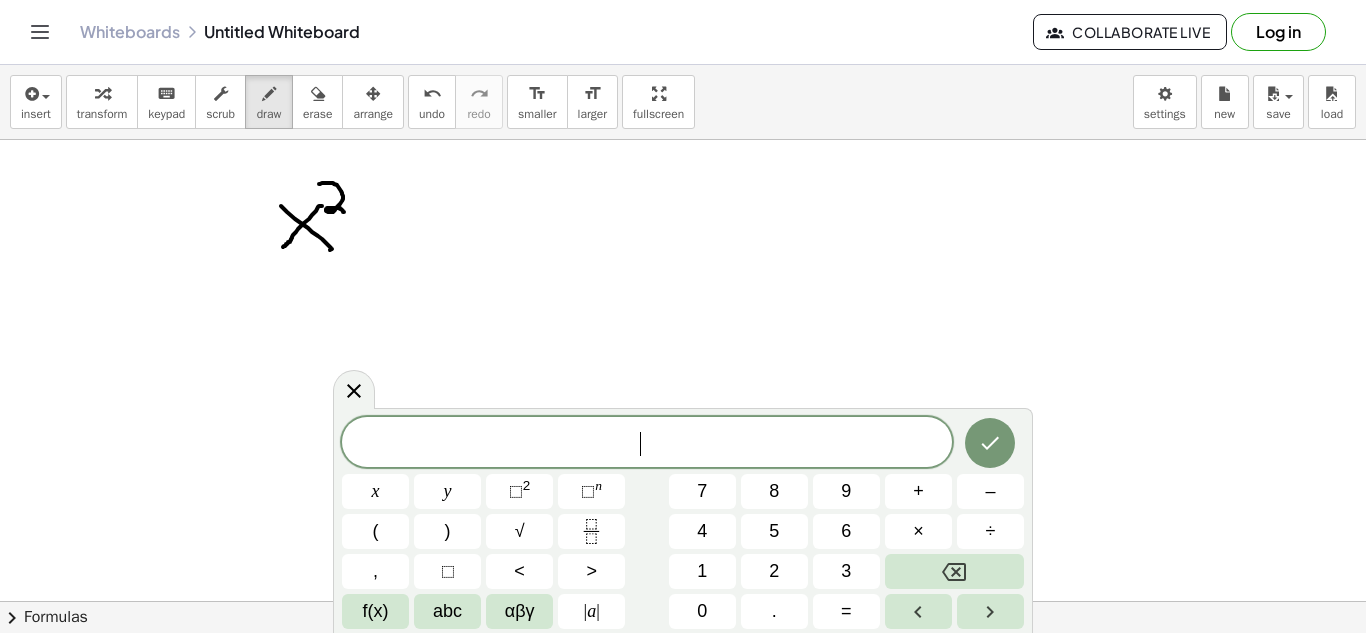 drag, startPoint x: 523, startPoint y: 429, endPoint x: 555, endPoint y: 447, distance: 36.71512 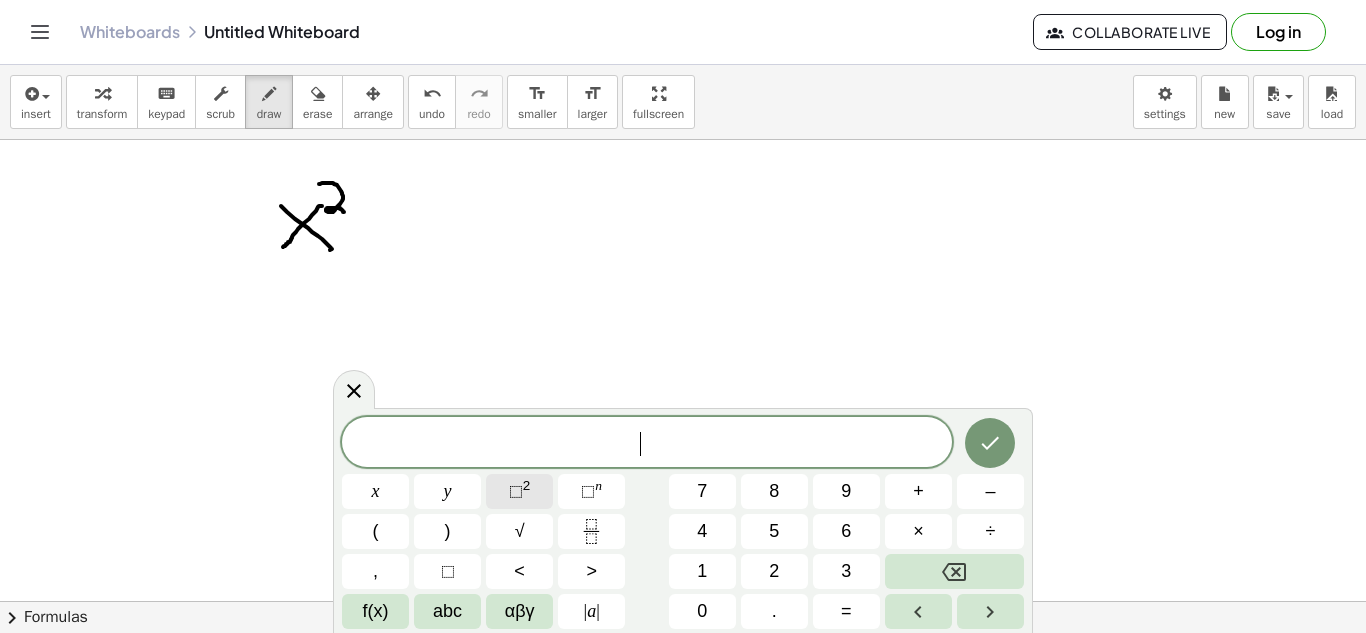 click on "⬚" at bounding box center (516, 491) 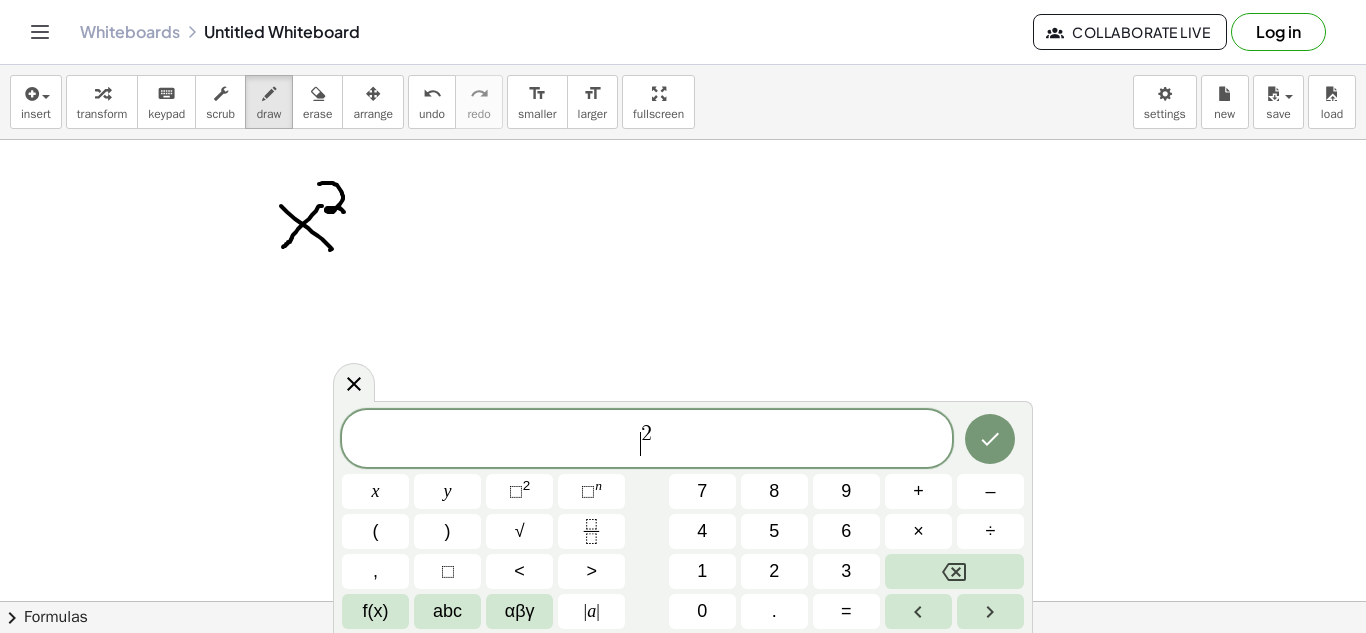 click on "​ 2" at bounding box center [647, 440] 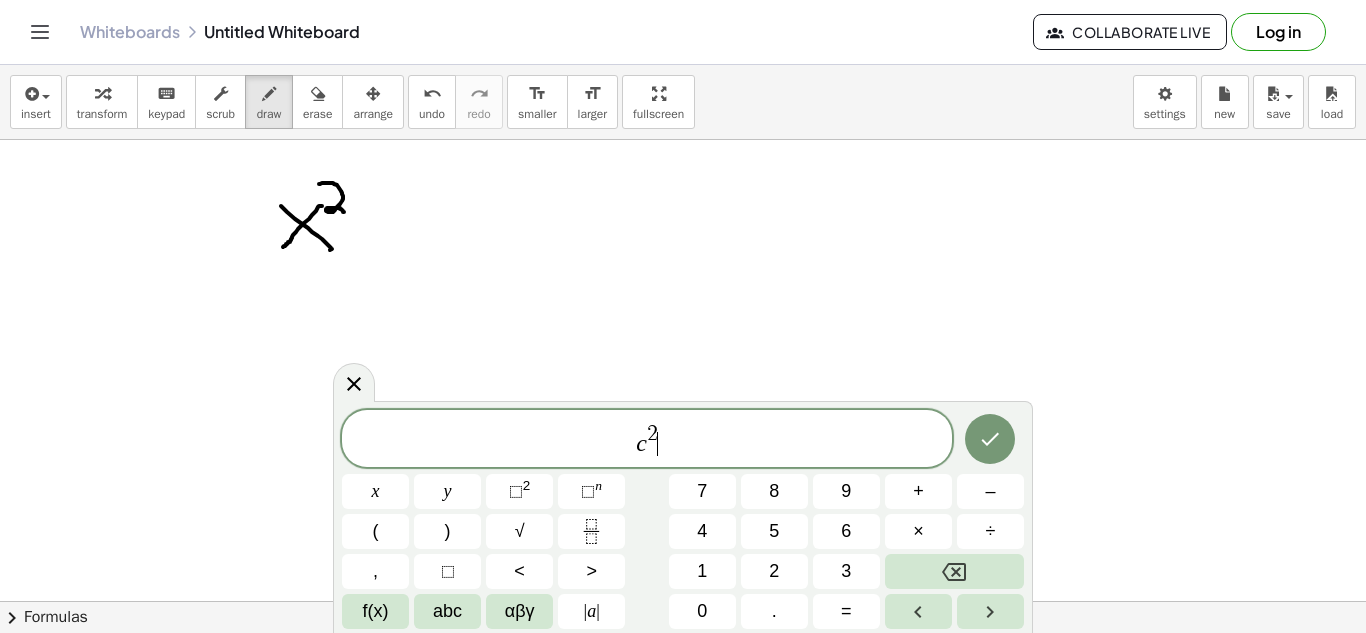 click on "c 2 ​" at bounding box center (647, 440) 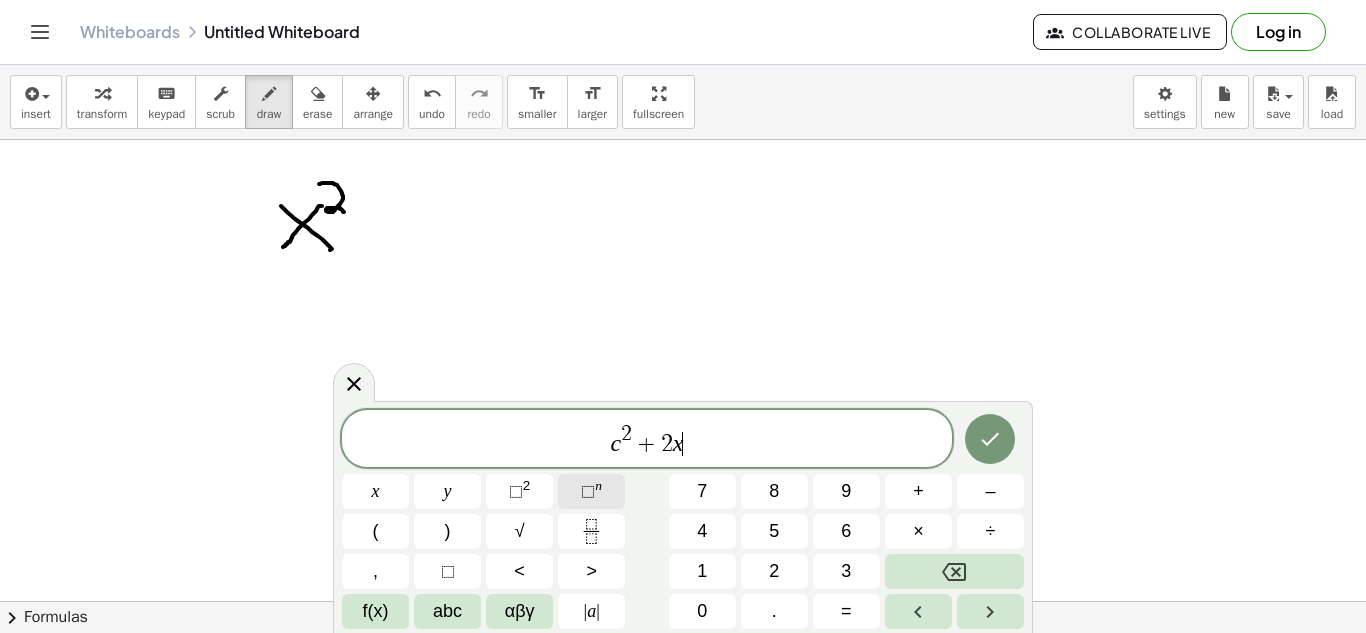 click on "n" at bounding box center [598, 485] 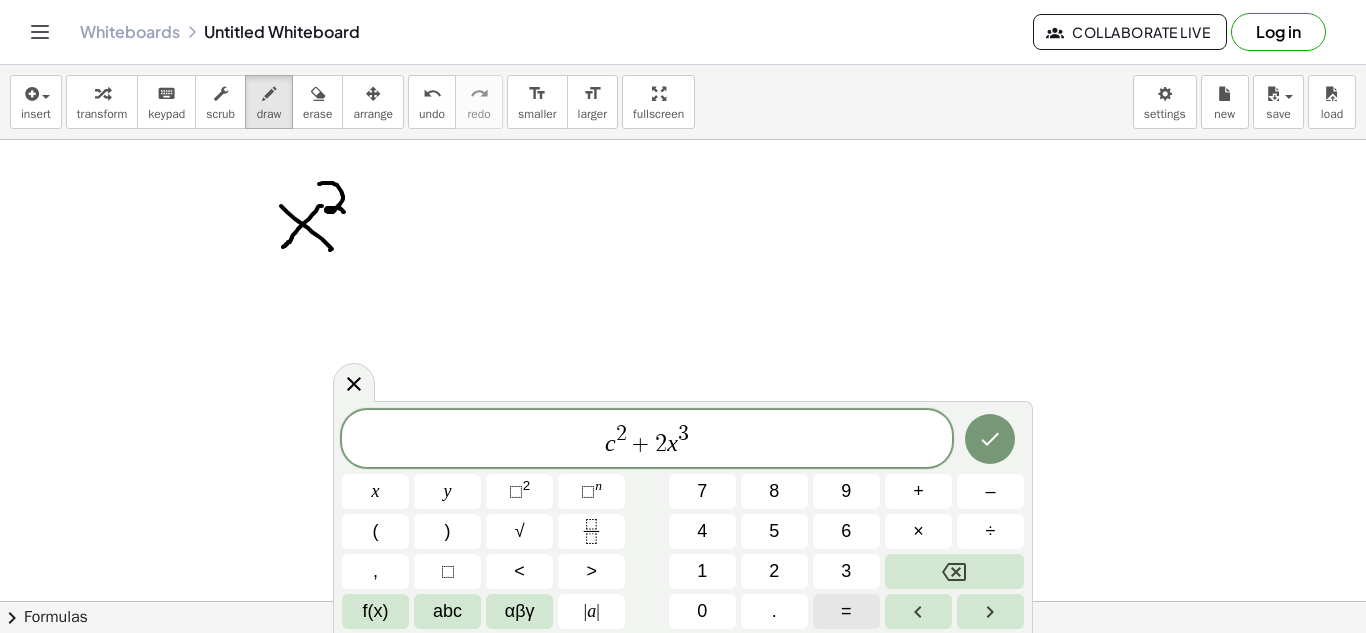 click on "=" at bounding box center (846, 611) 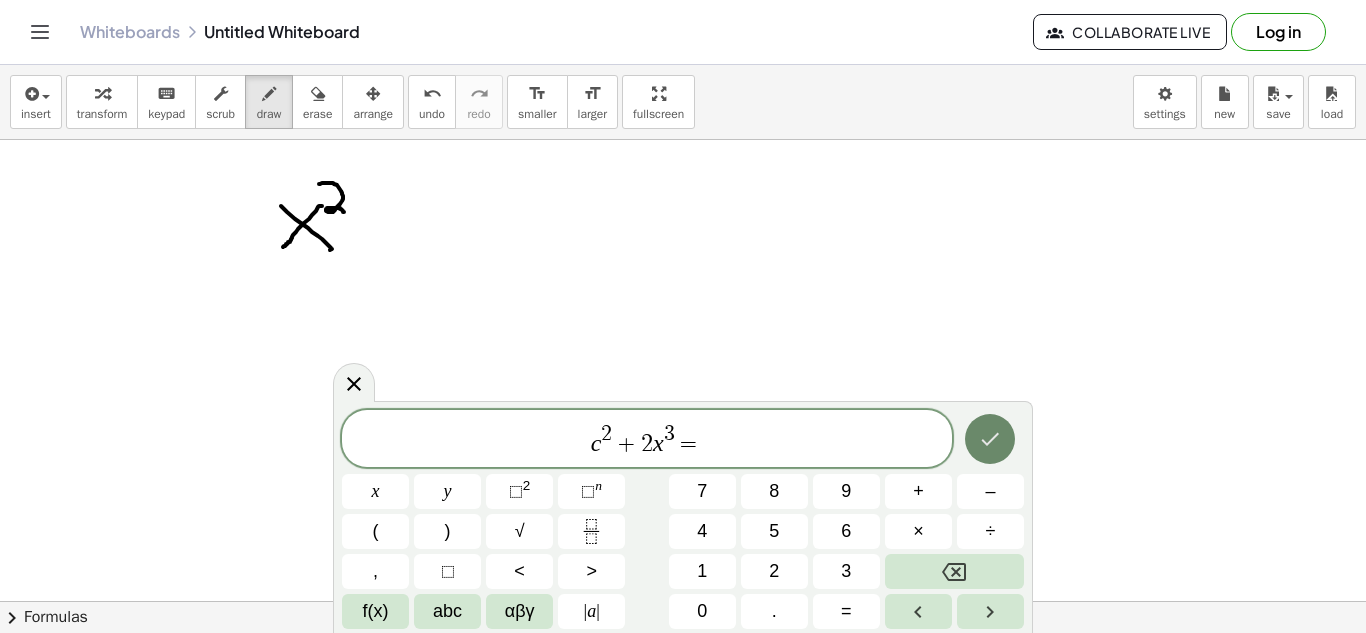 click at bounding box center (990, 439) 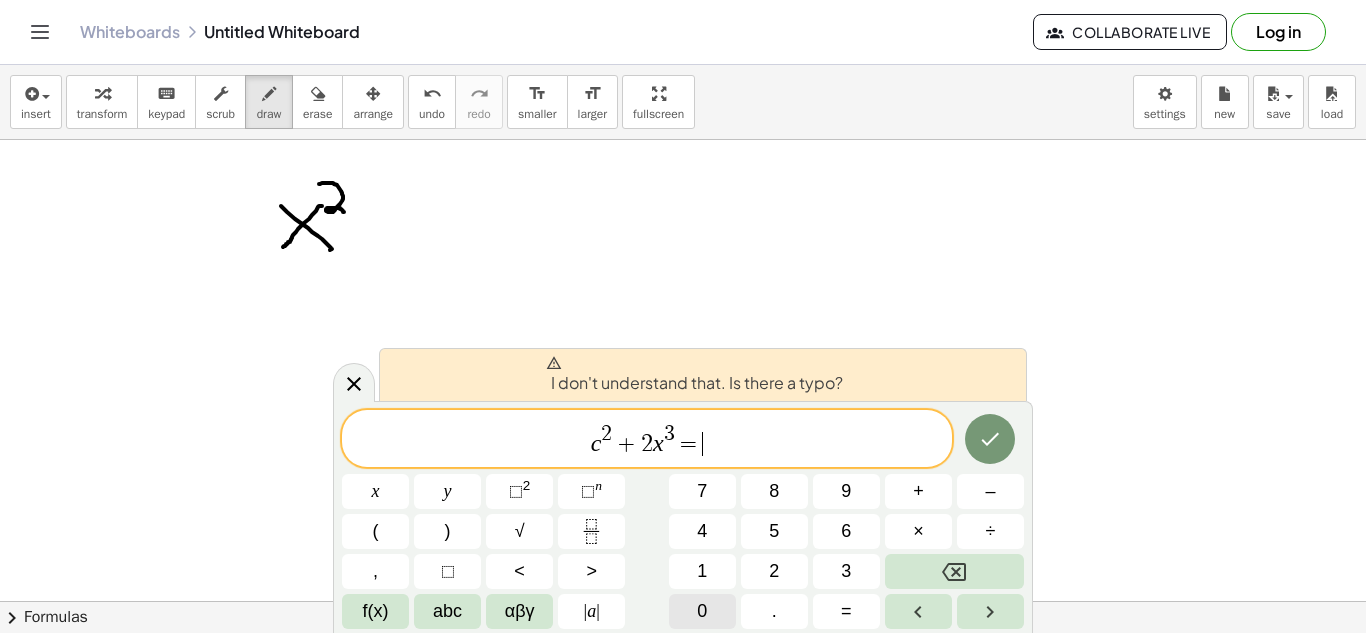 click on "0" at bounding box center [702, 611] 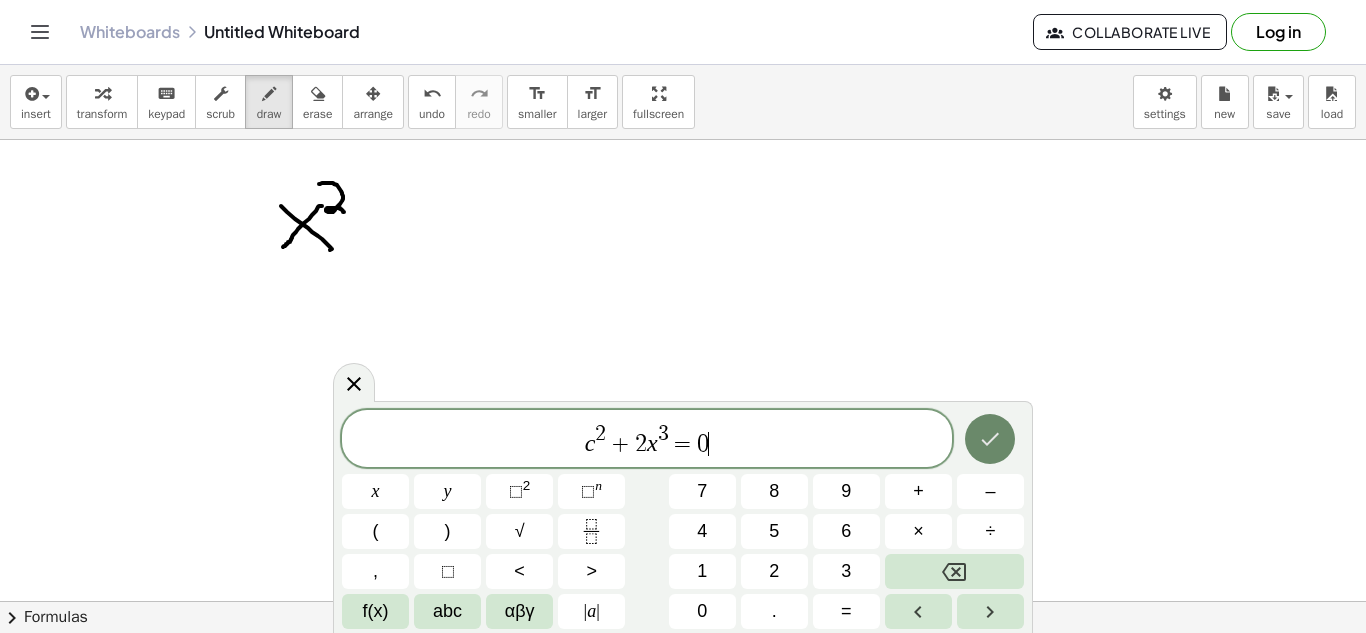 click 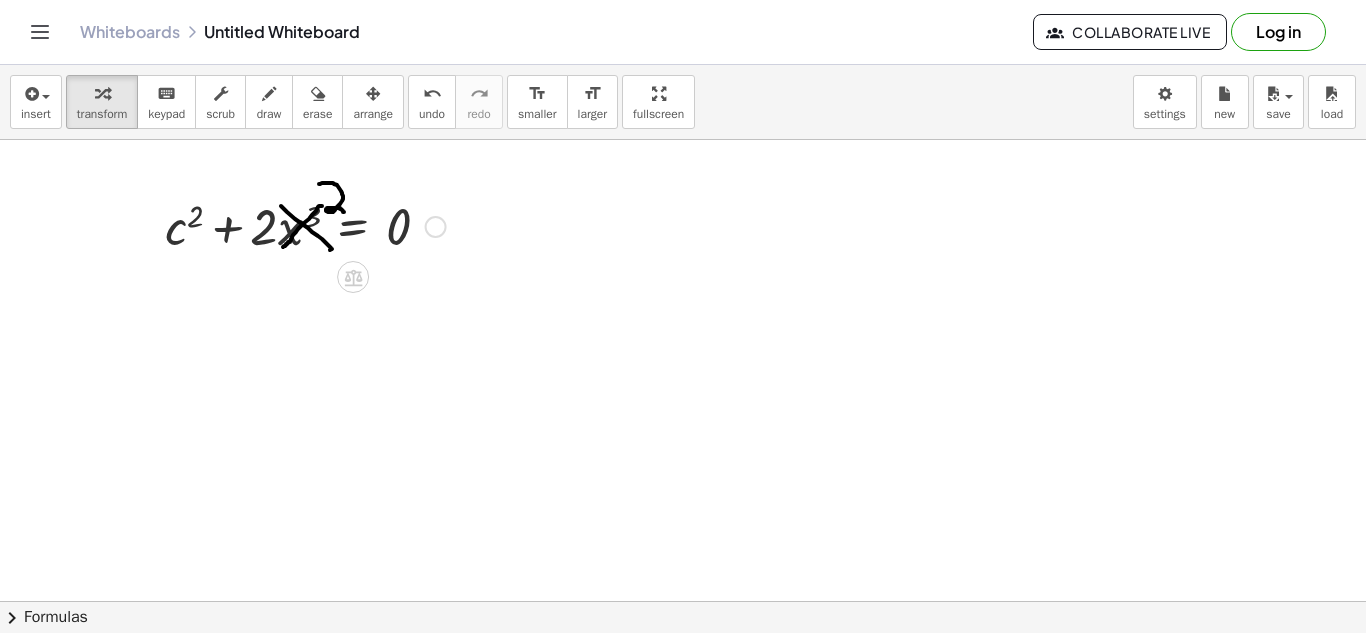 click at bounding box center (305, 225) 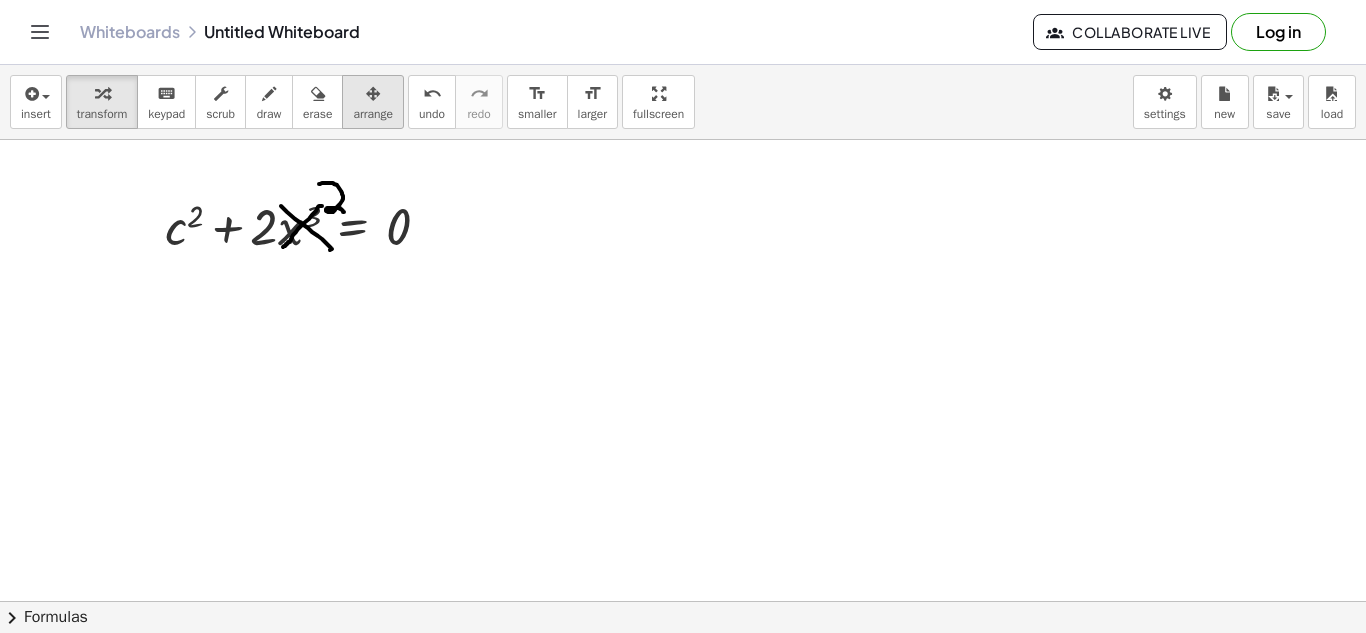 click at bounding box center (373, 94) 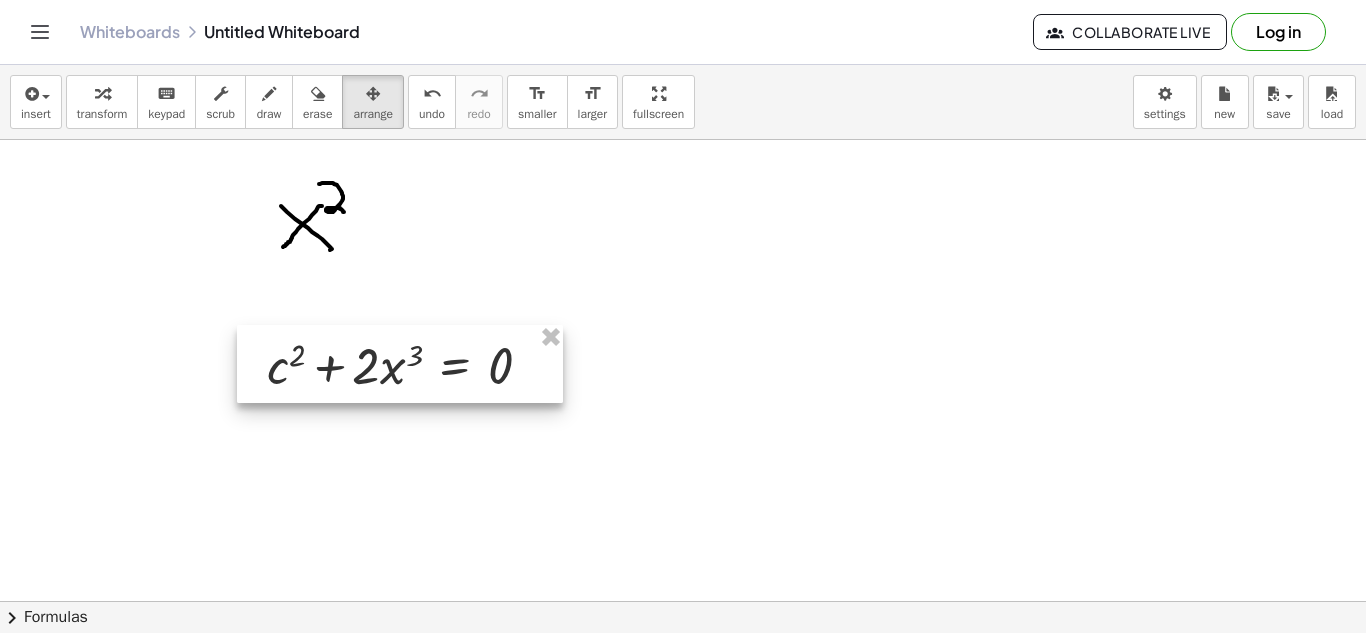 drag, startPoint x: 230, startPoint y: 222, endPoint x: 336, endPoint y: 362, distance: 175.60182 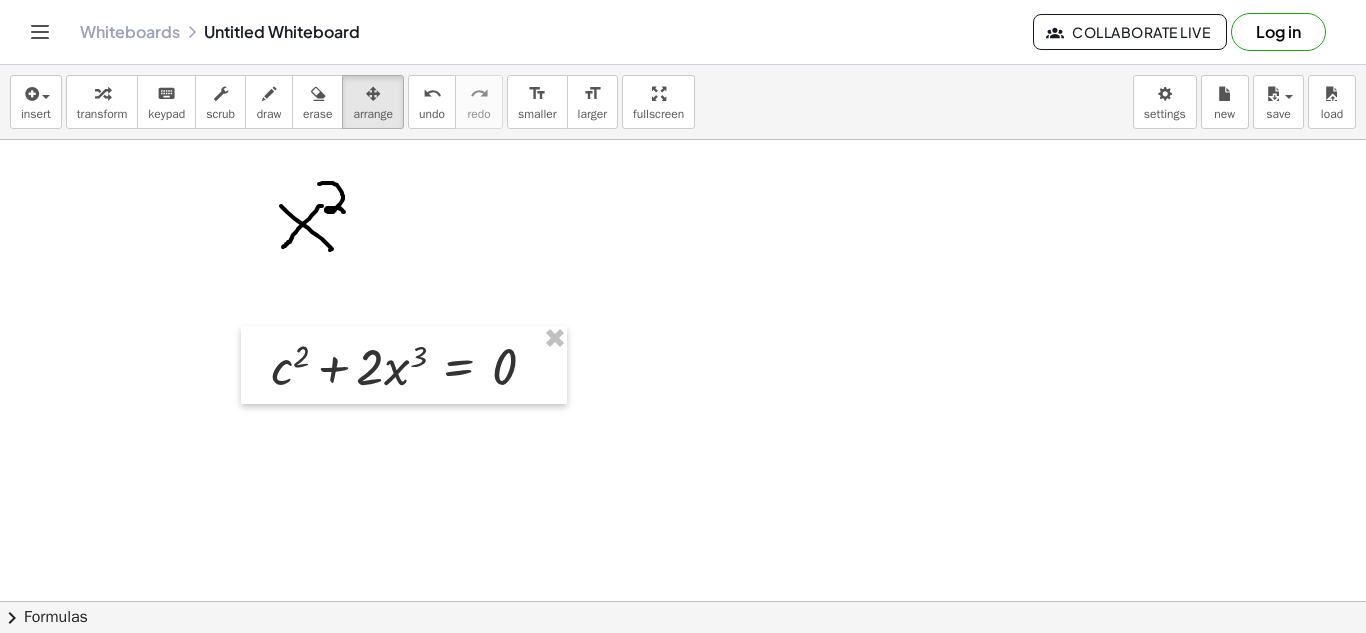 click at bounding box center [683, 666] 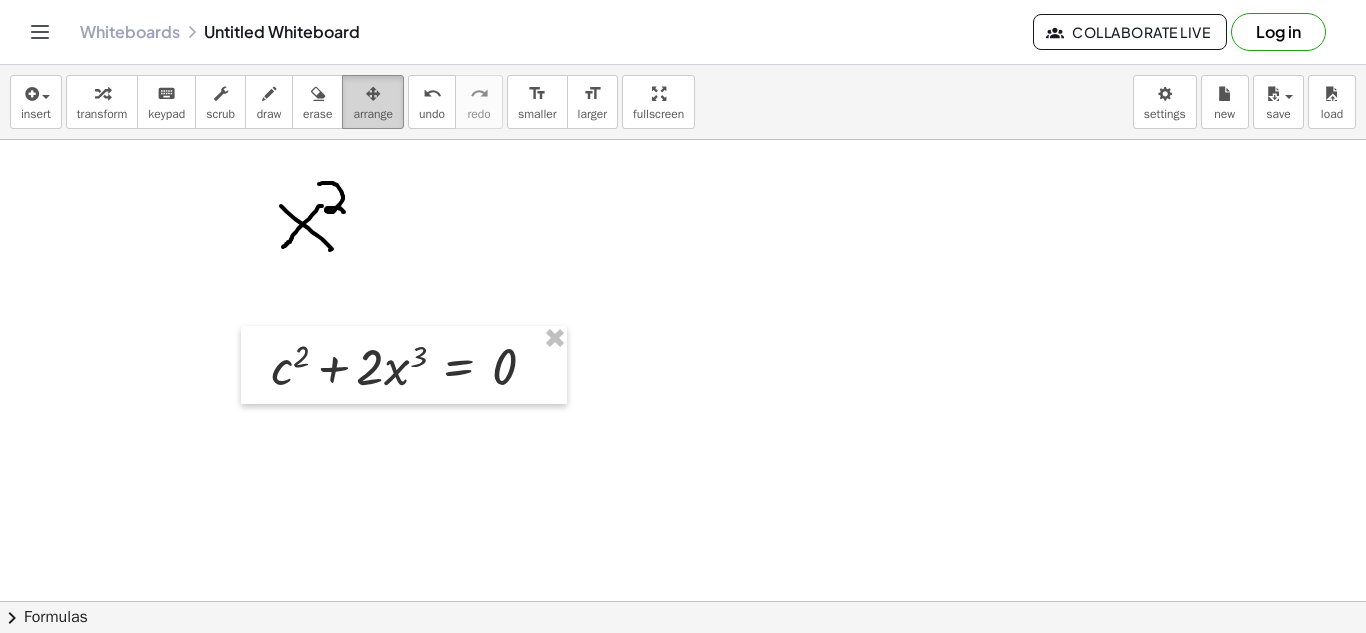 click on "arrange" at bounding box center [373, 102] 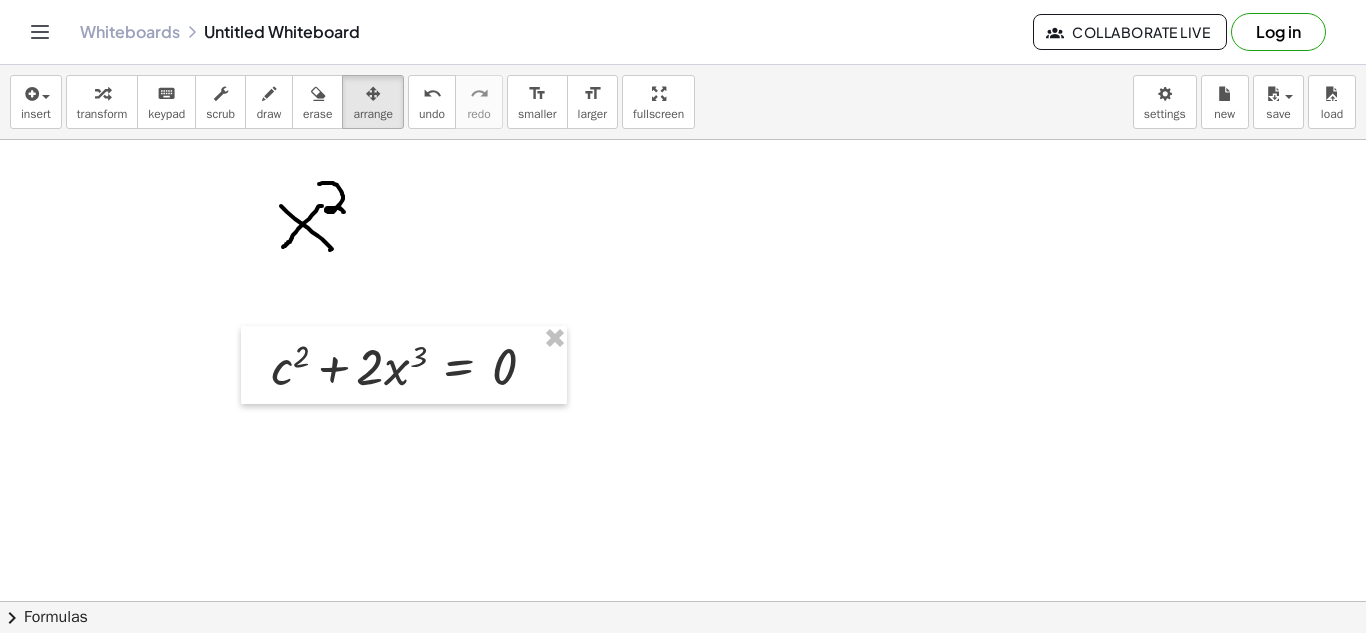 click at bounding box center (683, 666) 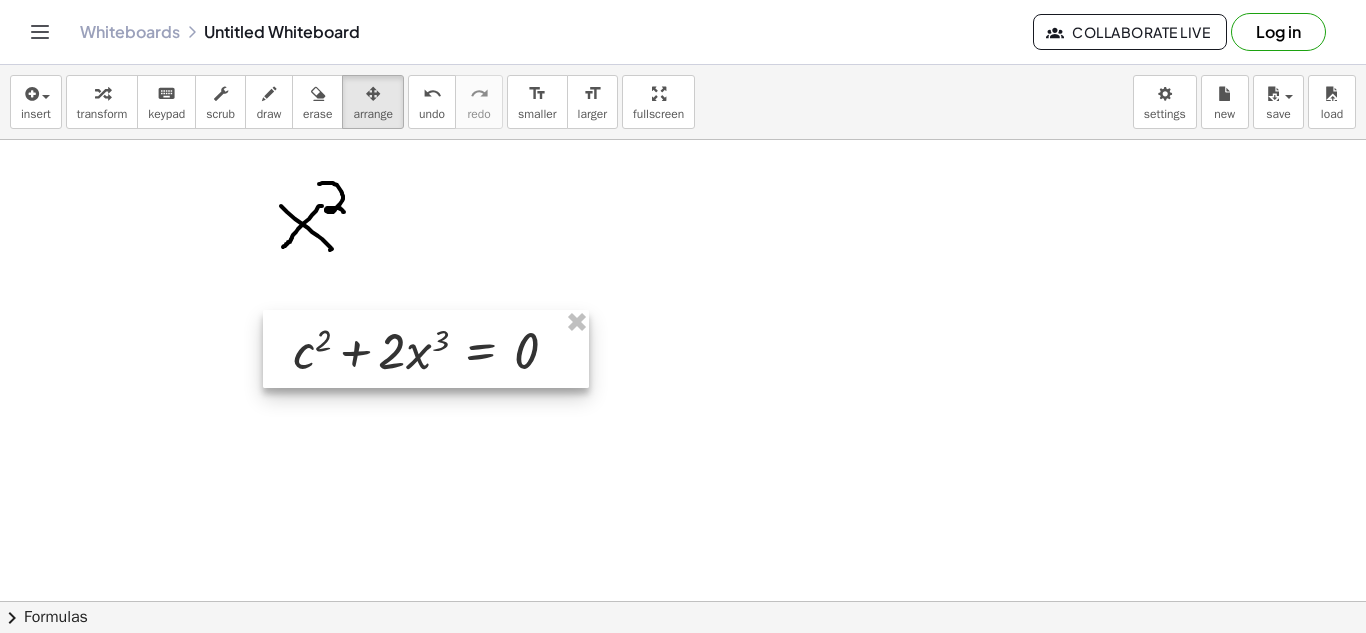 drag, startPoint x: 305, startPoint y: 361, endPoint x: 326, endPoint y: 346, distance: 25.806976 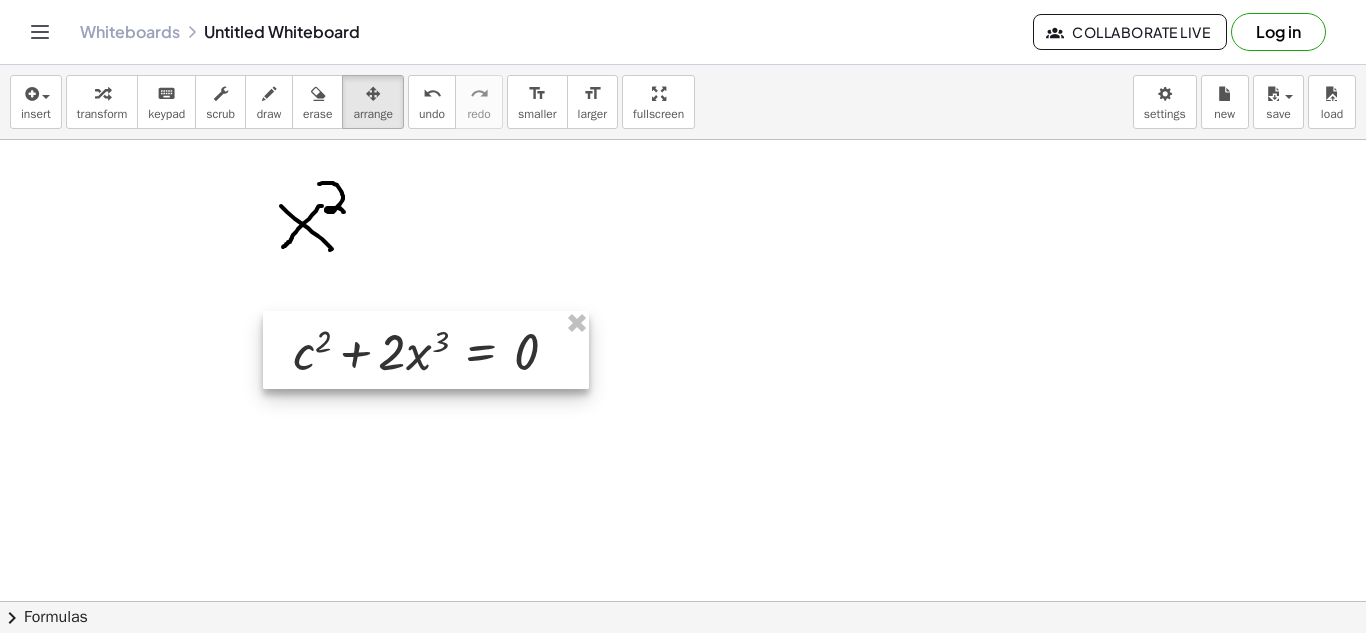 click at bounding box center [426, 350] 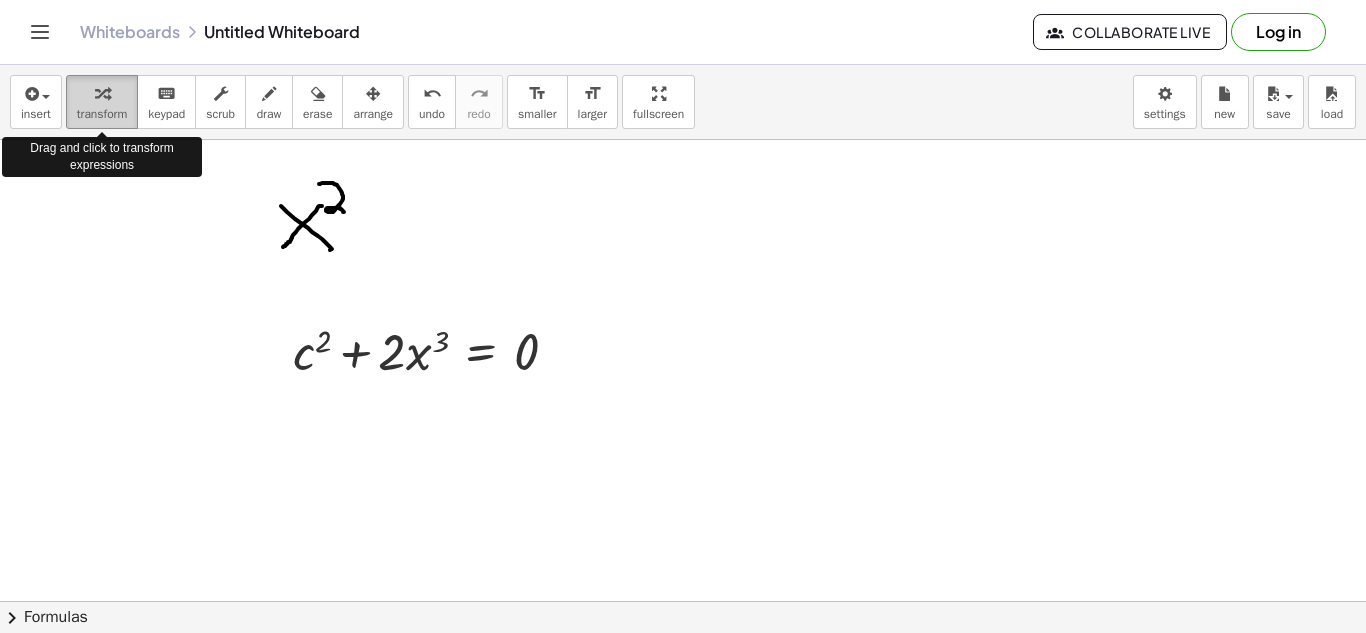 click at bounding box center [102, 94] 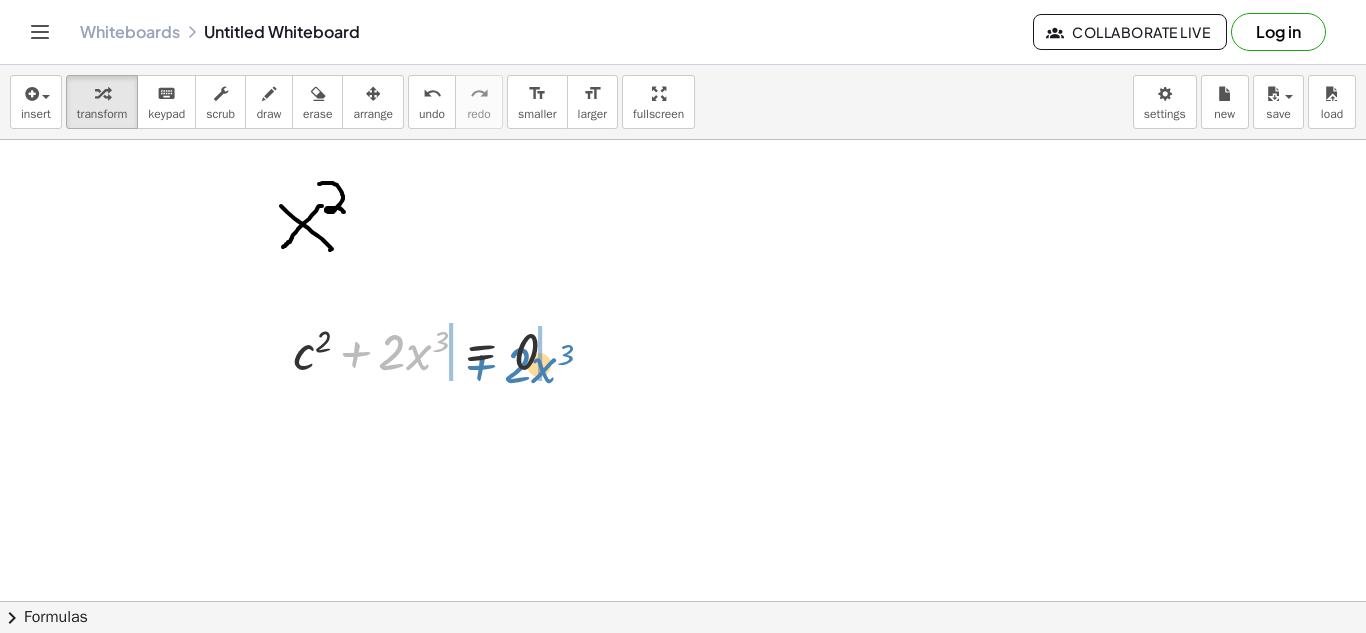 drag, startPoint x: 354, startPoint y: 353, endPoint x: 479, endPoint y: 366, distance: 125.67418 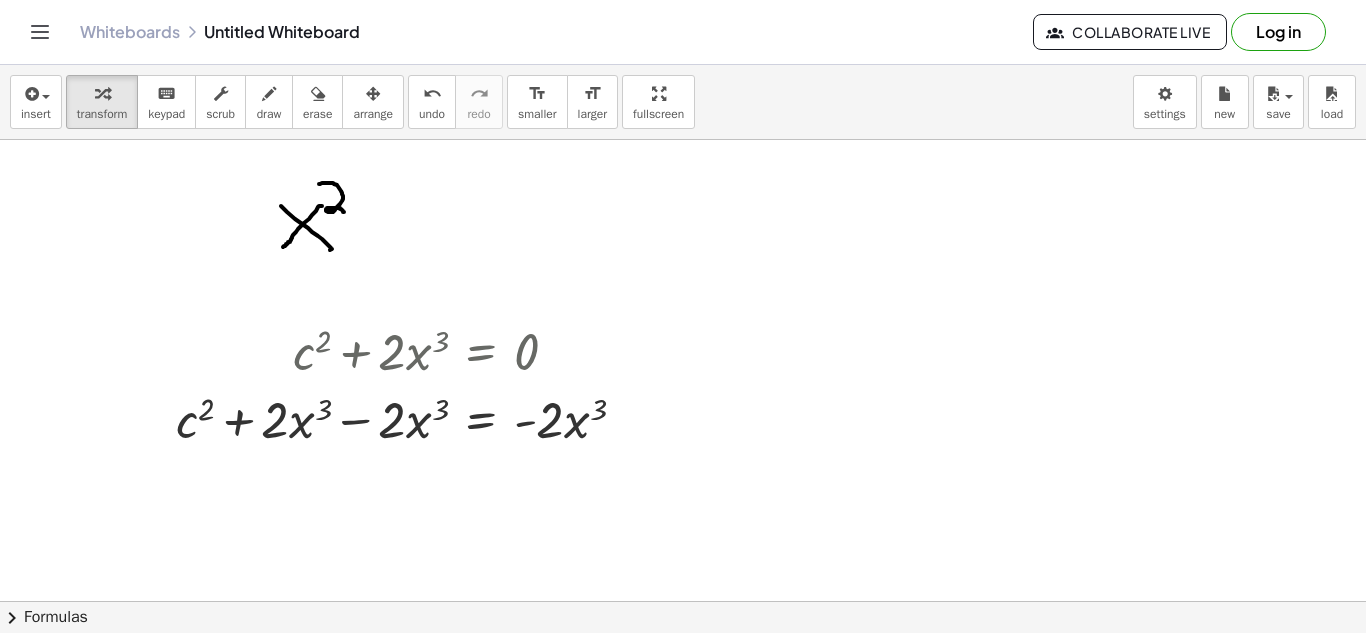 click 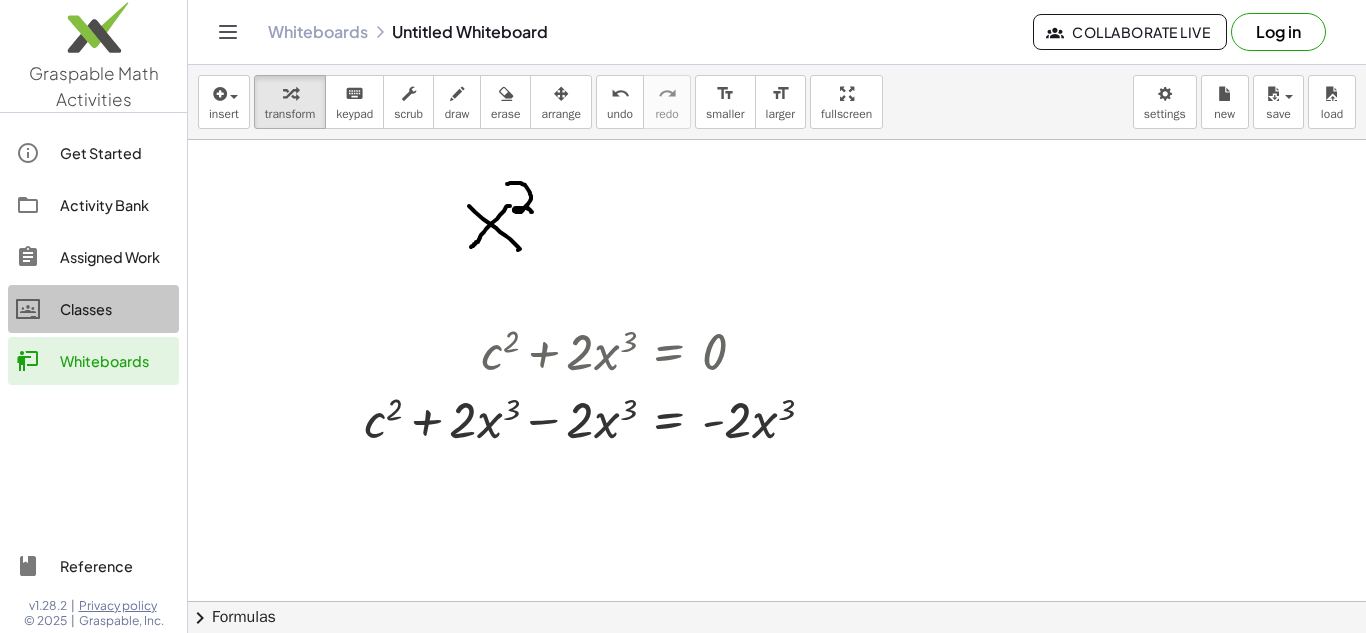 click on "Classes" 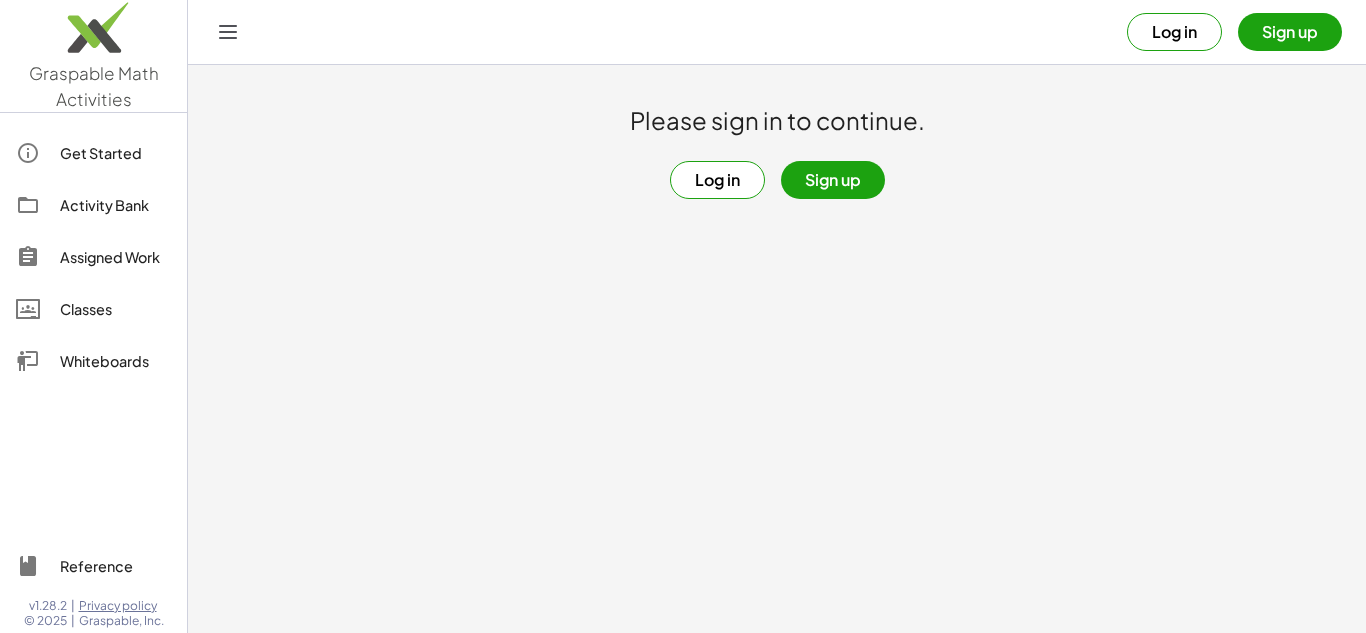 click on "Sign up" at bounding box center (833, 180) 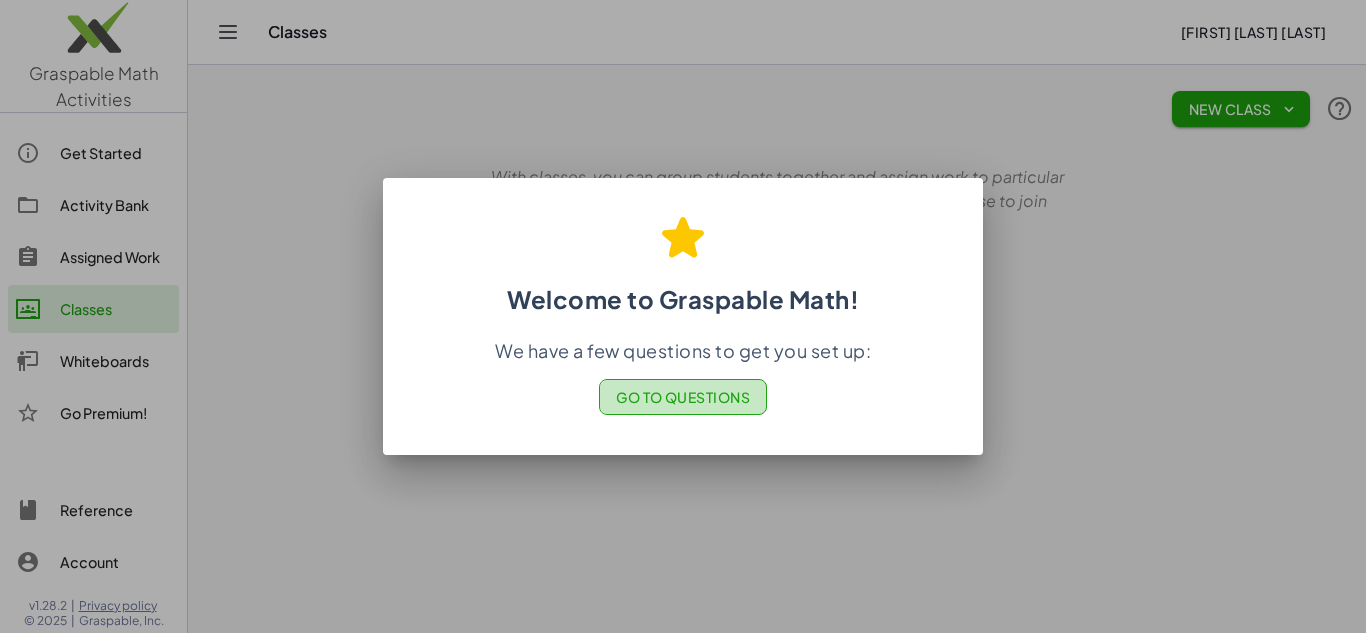 click on "Go to Questions" 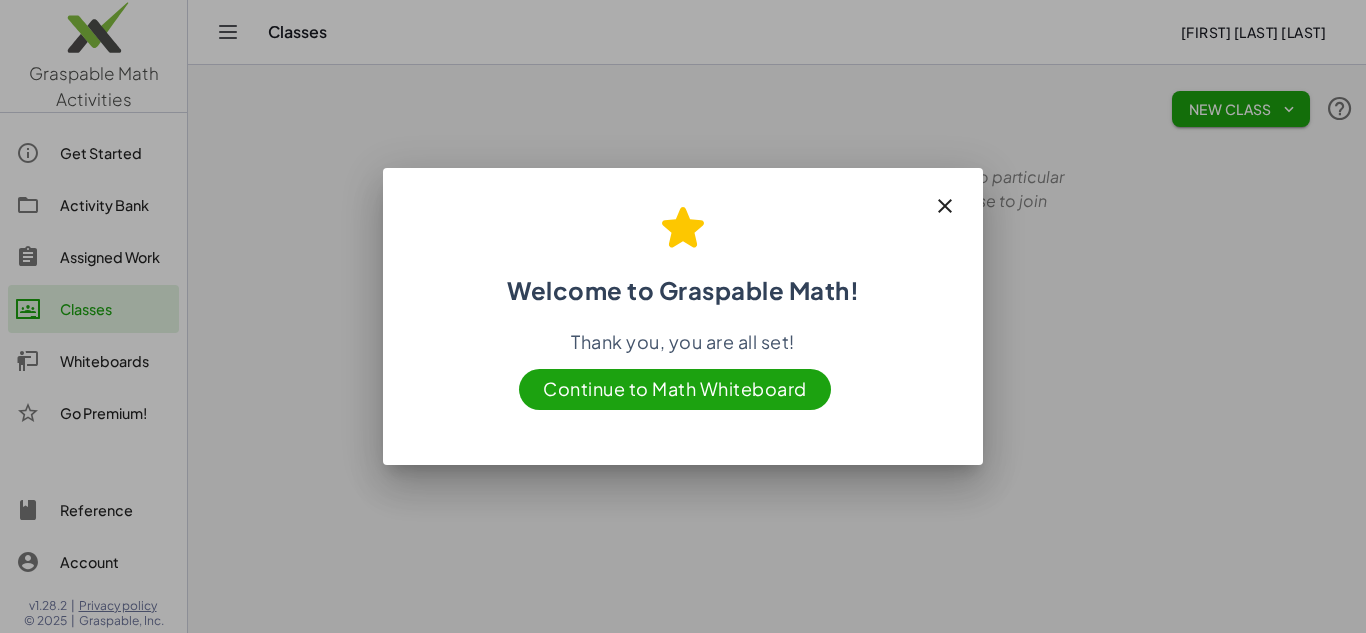 click on "Continue to Math Whiteboard" at bounding box center [675, 389] 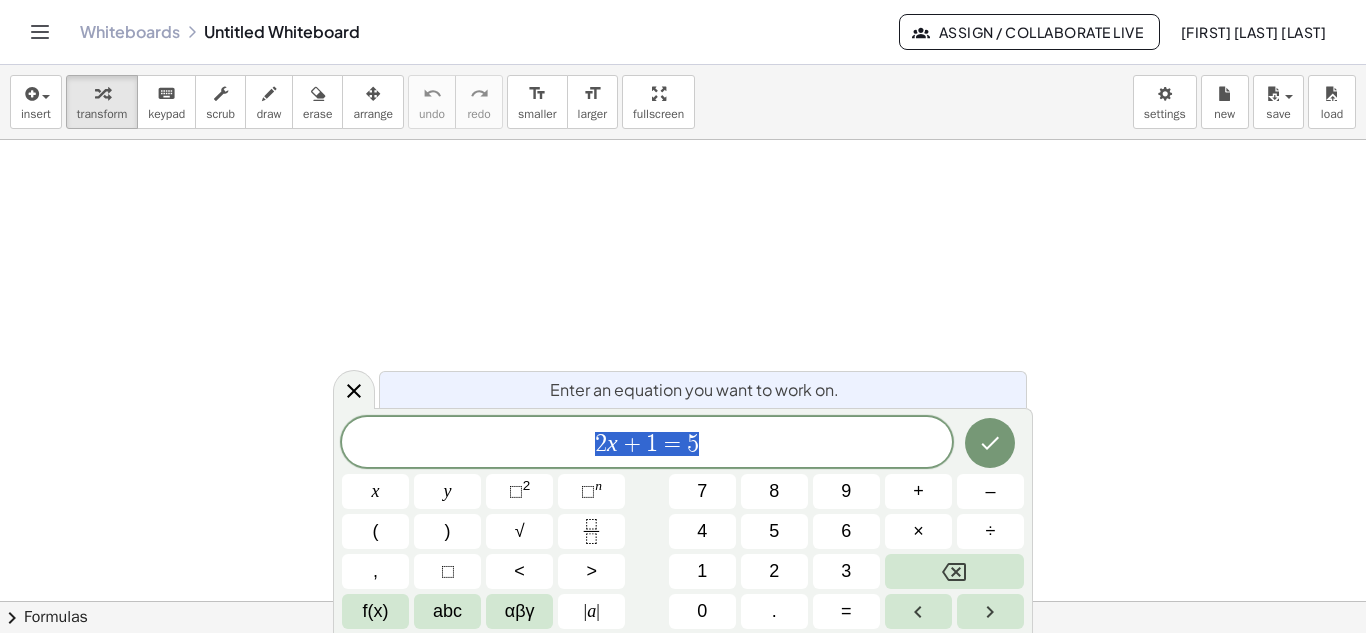click 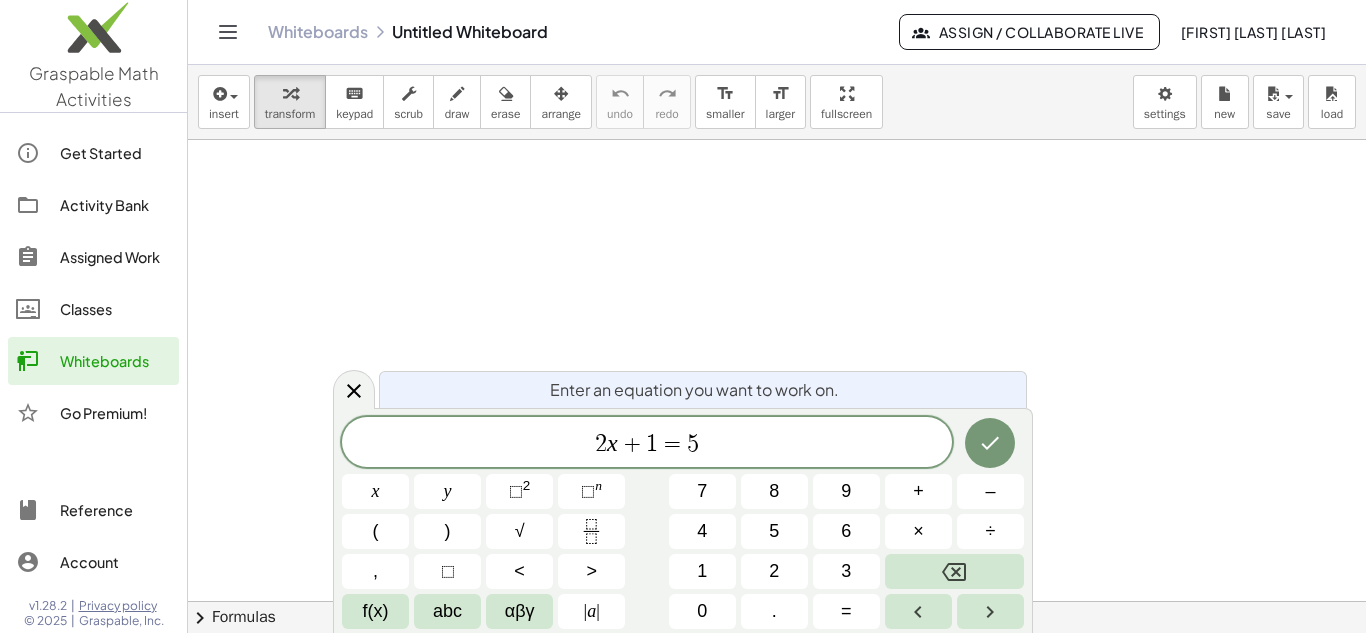 click on "Account" 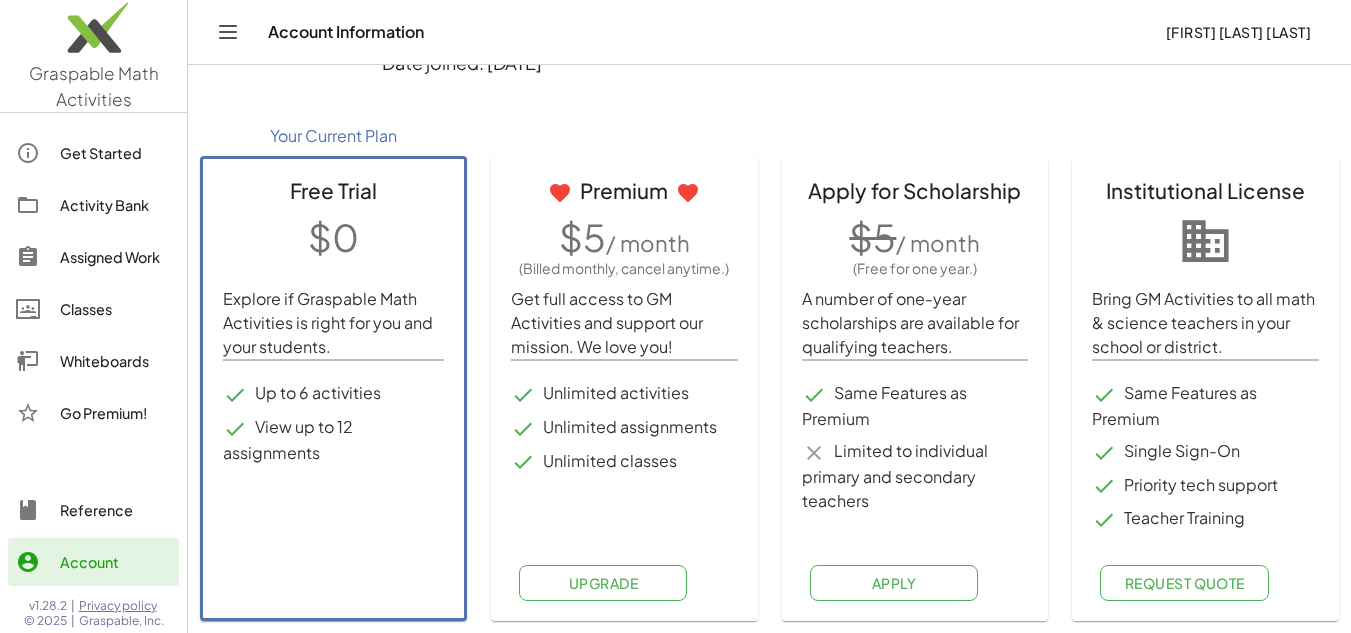 scroll, scrollTop: 0, scrollLeft: 0, axis: both 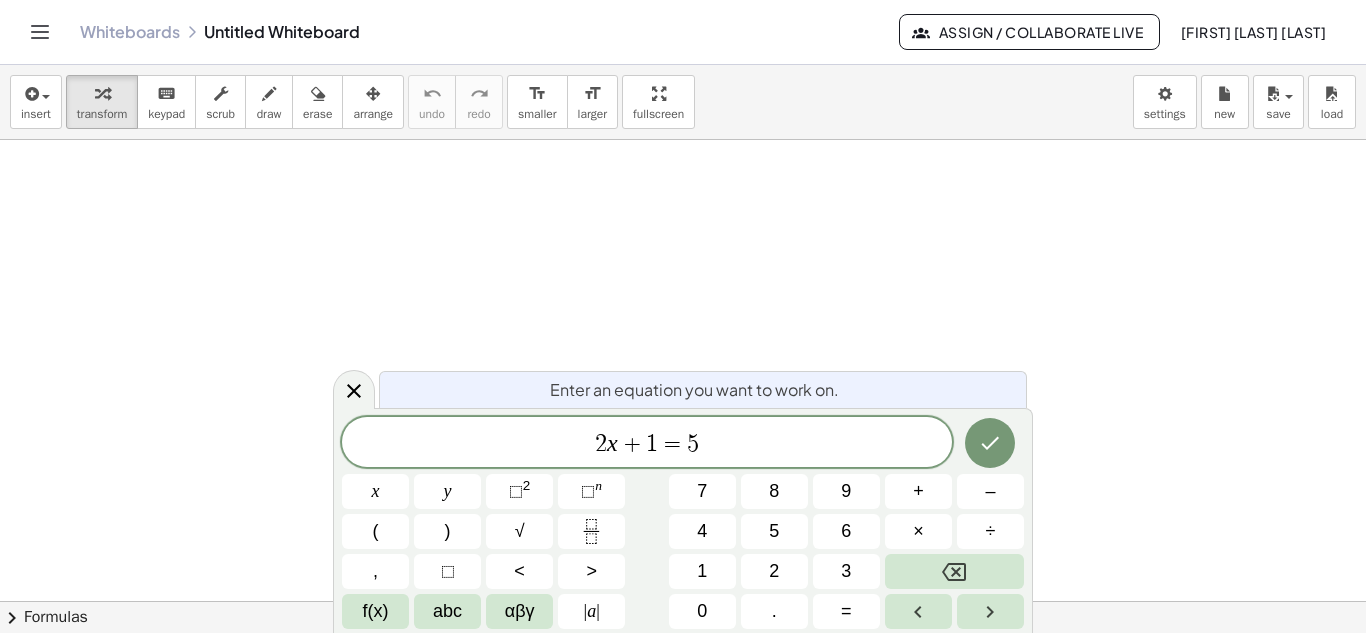click 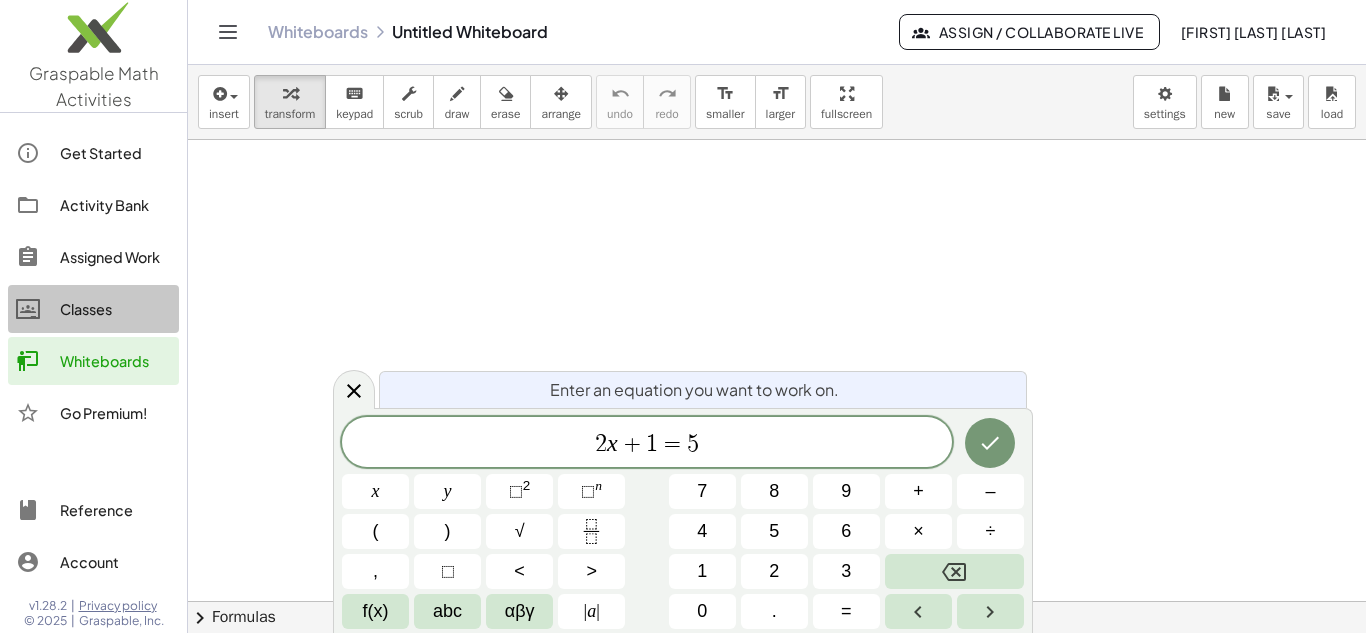 click on "Classes" 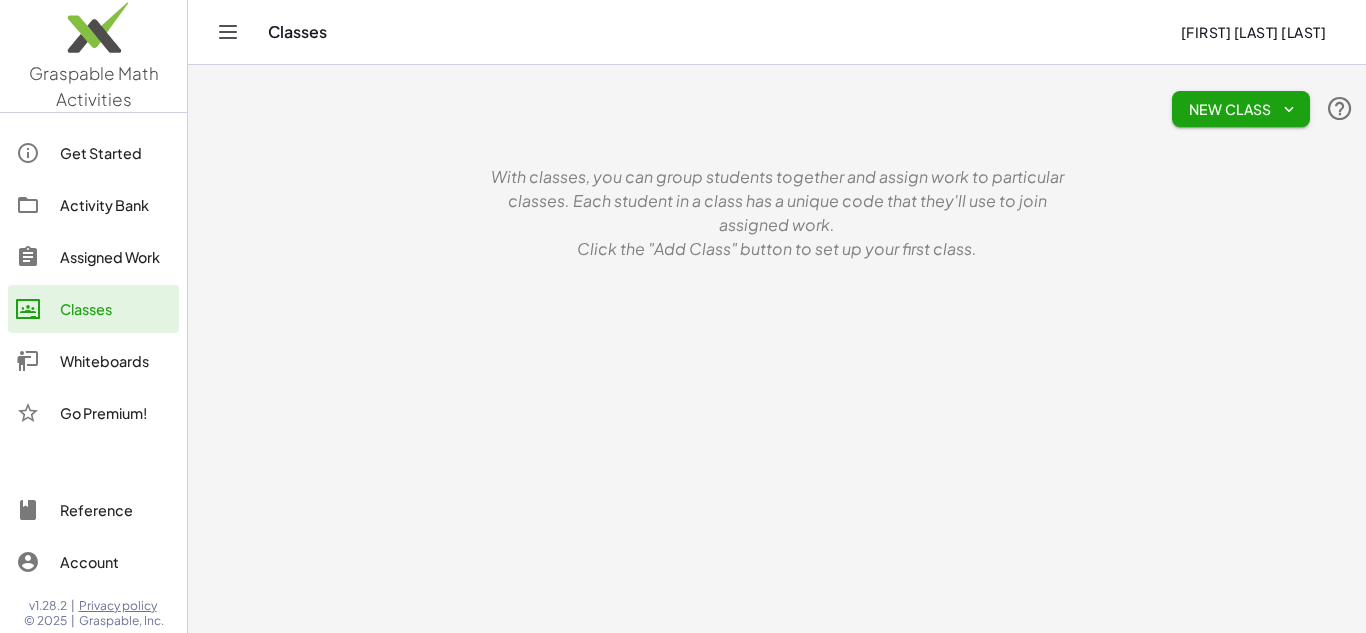 click on "Assigned Work" 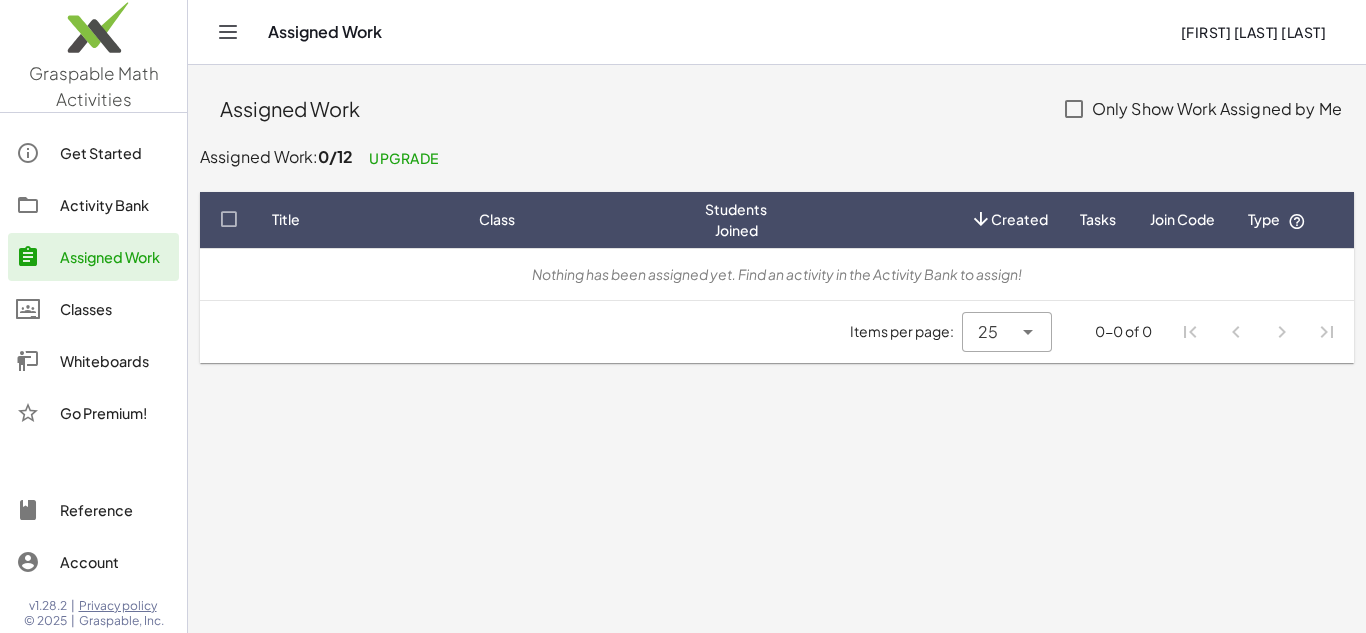 click on "Activity Bank" 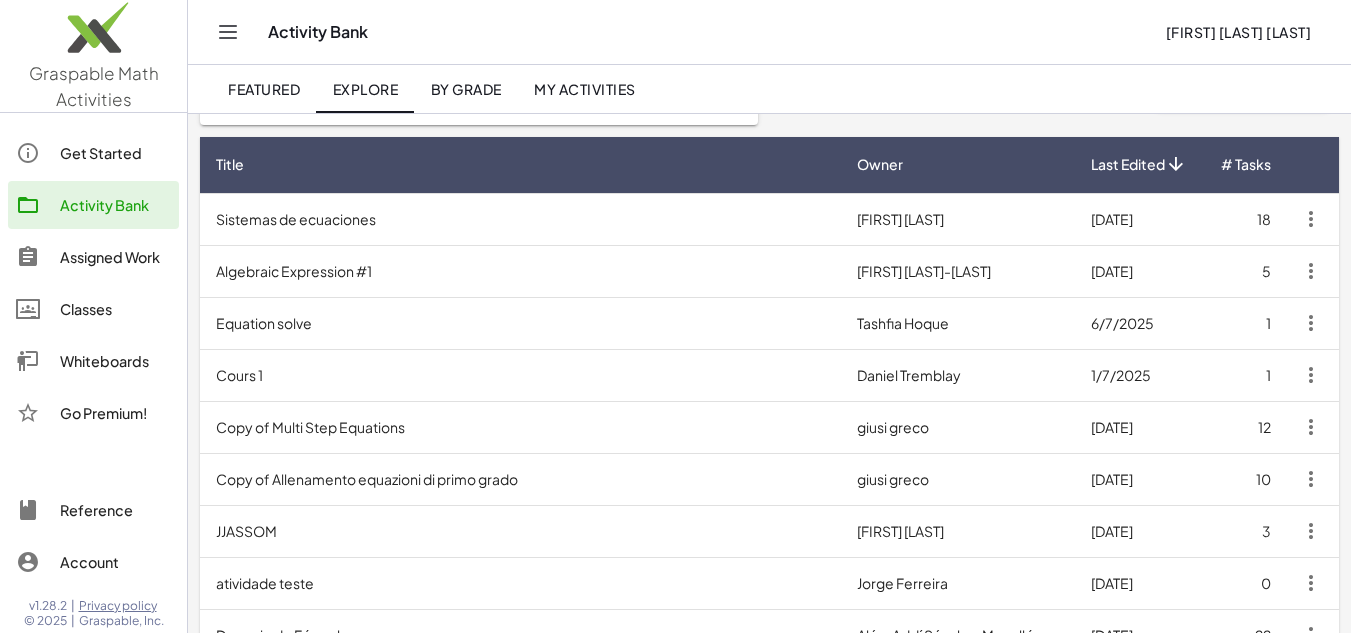 scroll, scrollTop: 233, scrollLeft: 0, axis: vertical 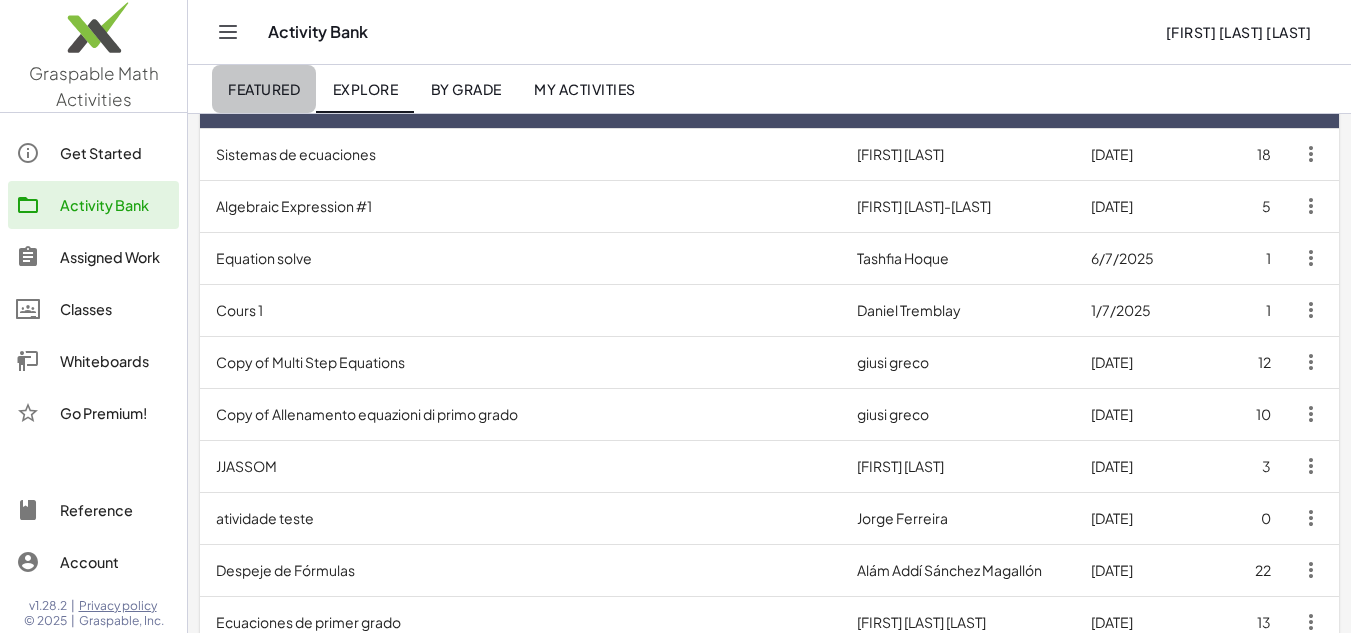 click on "Featured" 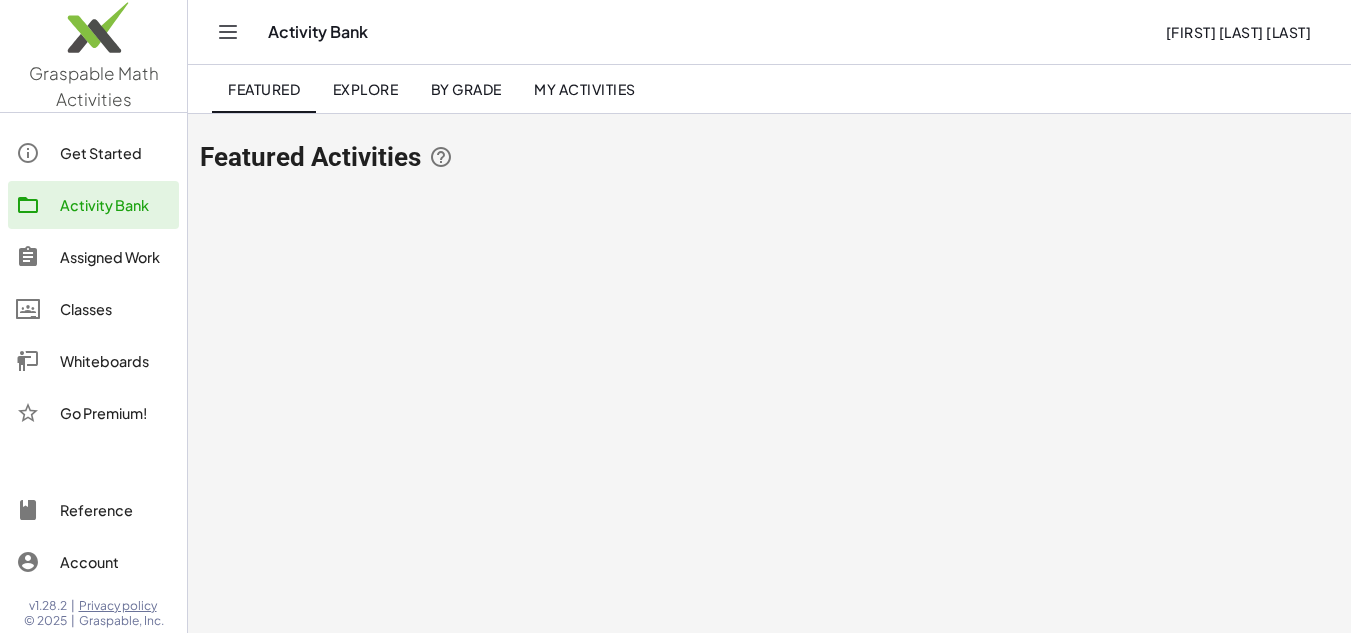 scroll, scrollTop: 0, scrollLeft: 0, axis: both 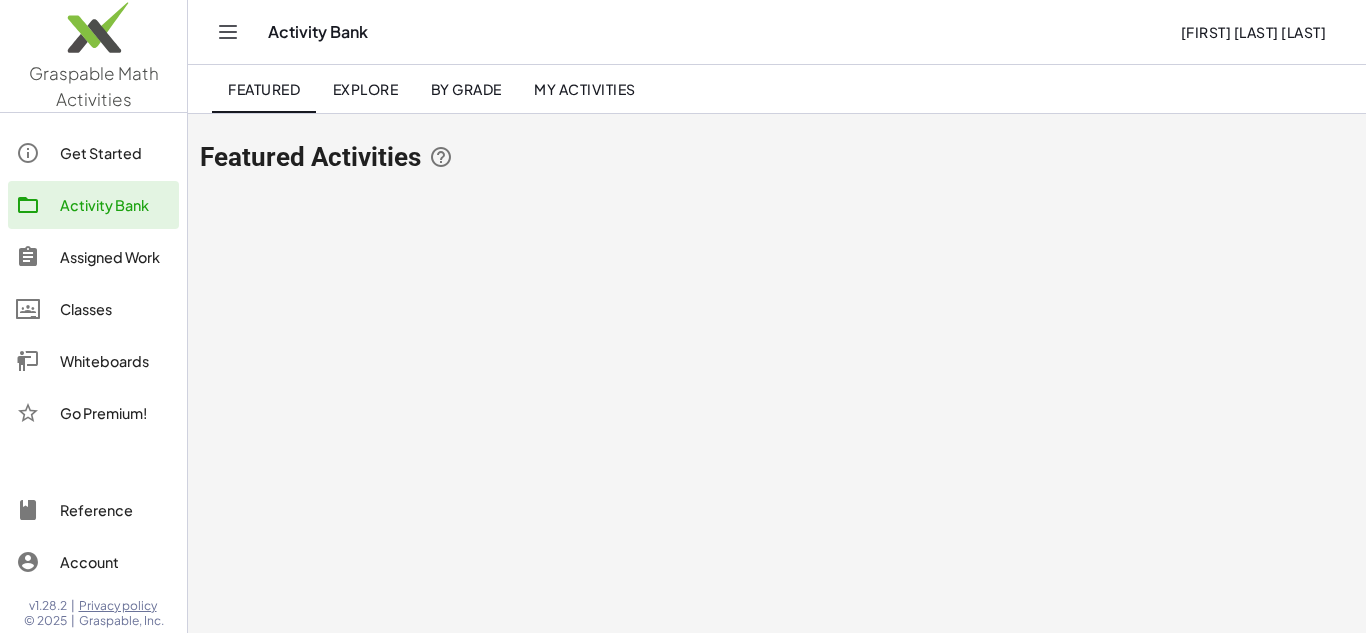 click on "Explore" 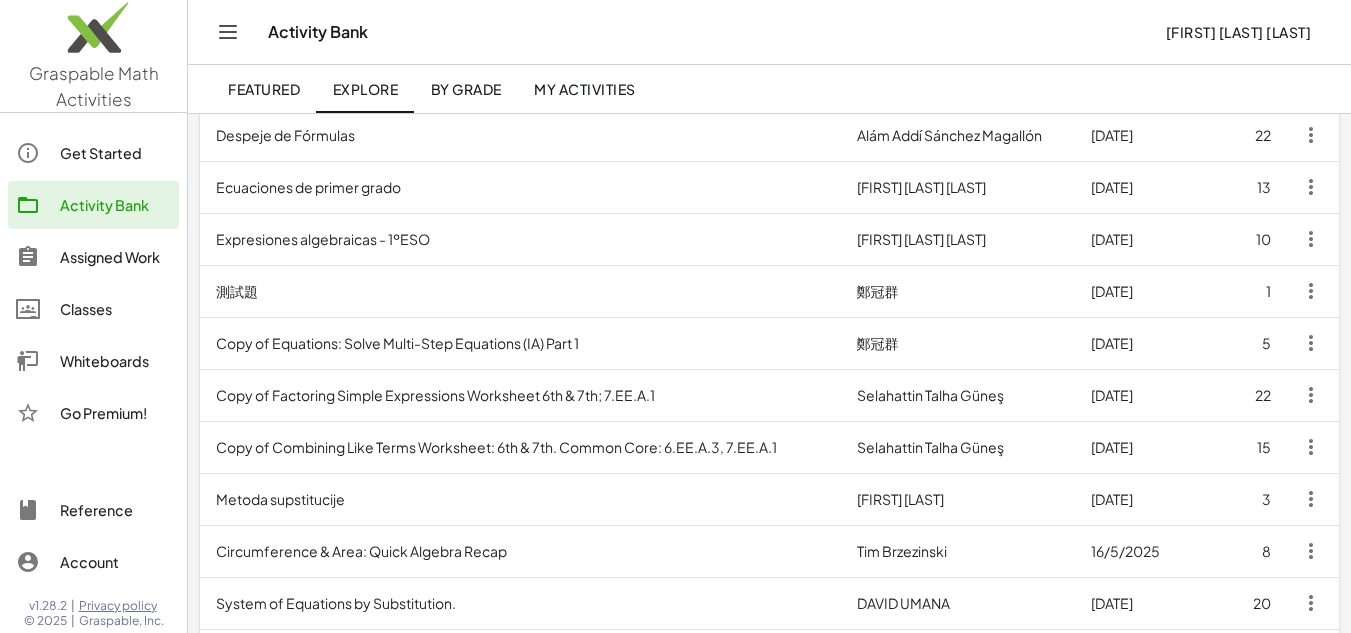 scroll, scrollTop: 700, scrollLeft: 0, axis: vertical 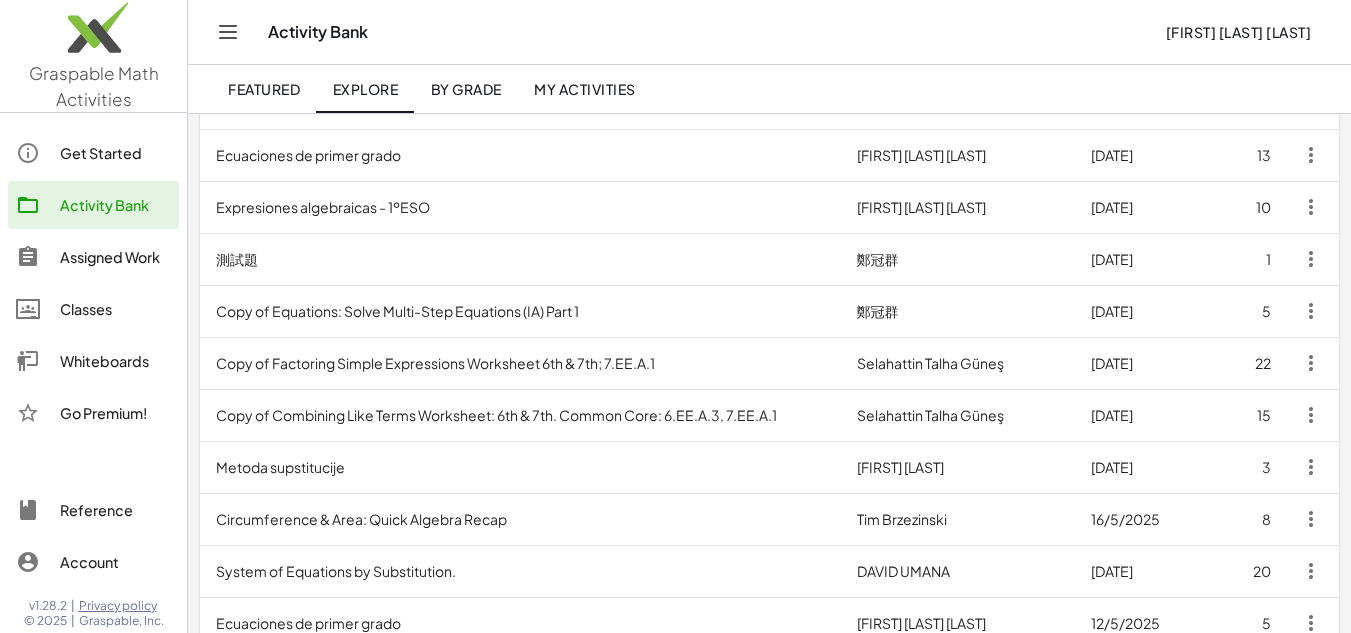 click on "Expresiones algebraicas  - 1ºESO" at bounding box center [520, 207] 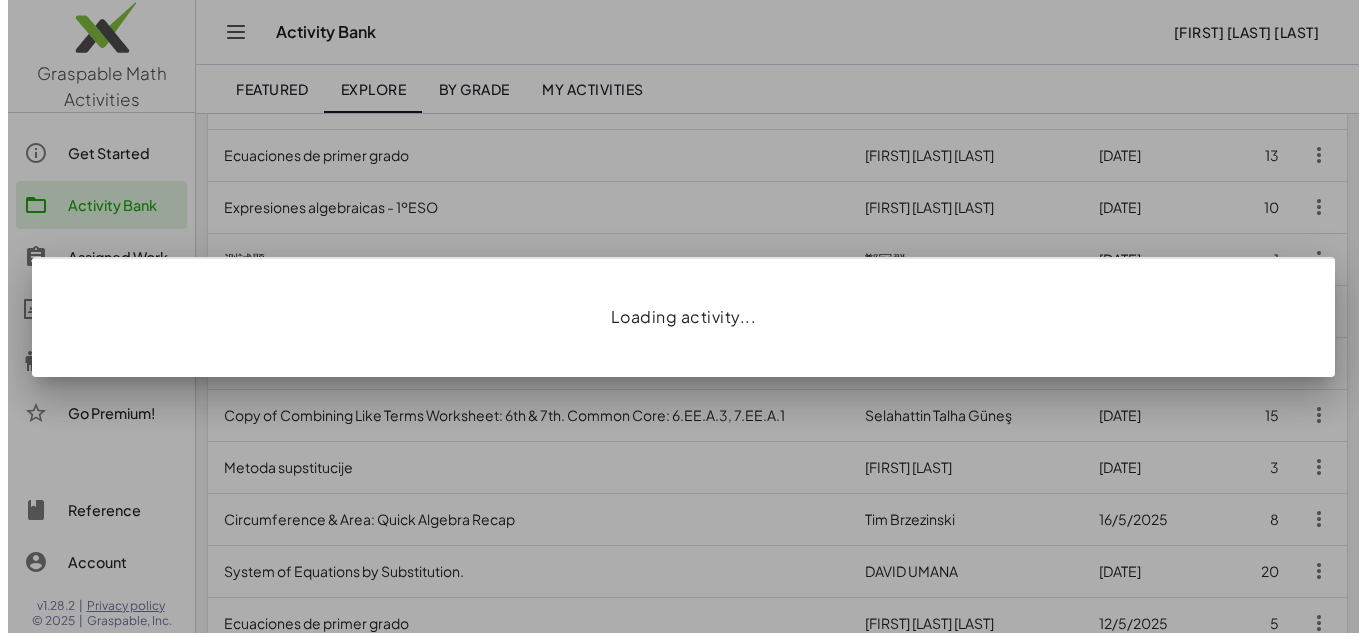 scroll, scrollTop: 0, scrollLeft: 0, axis: both 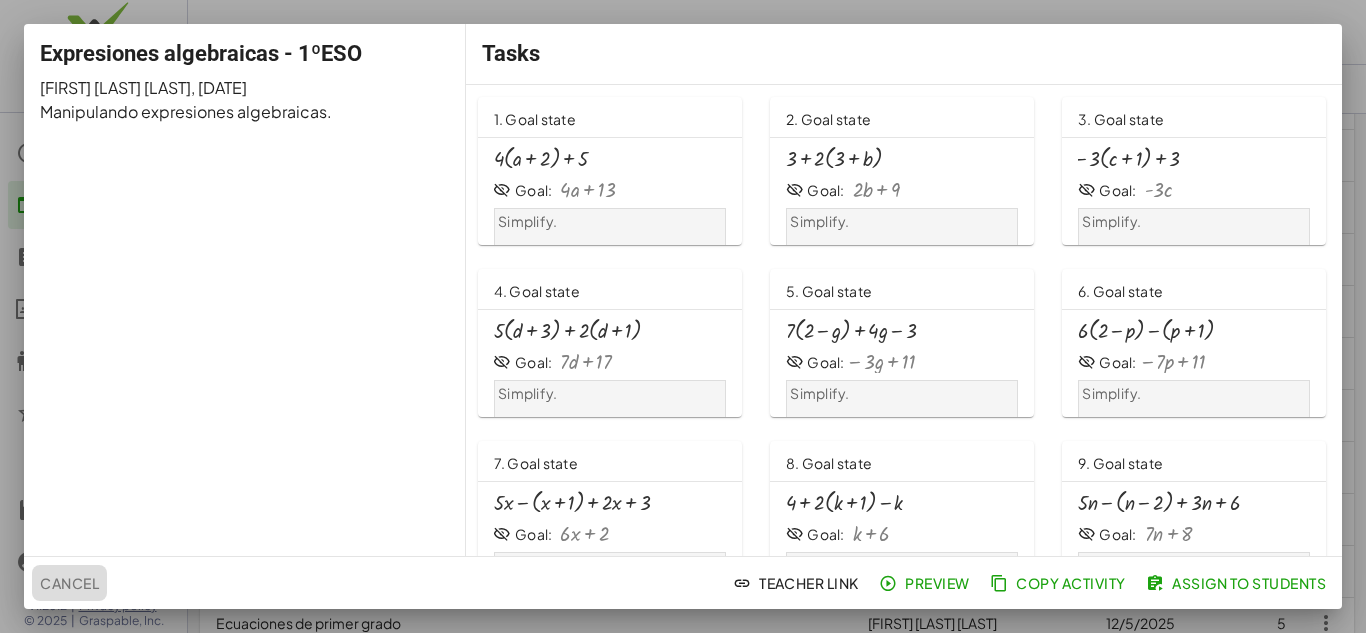click on "Cancel" 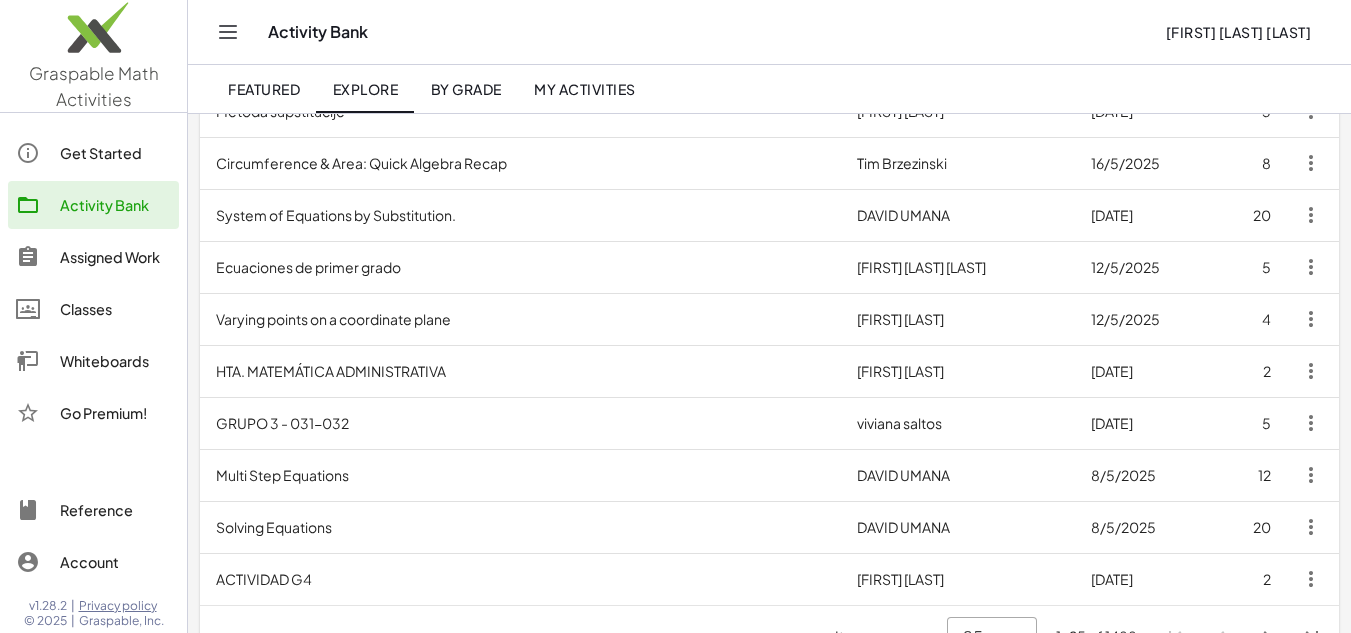 scroll, scrollTop: 1103, scrollLeft: 0, axis: vertical 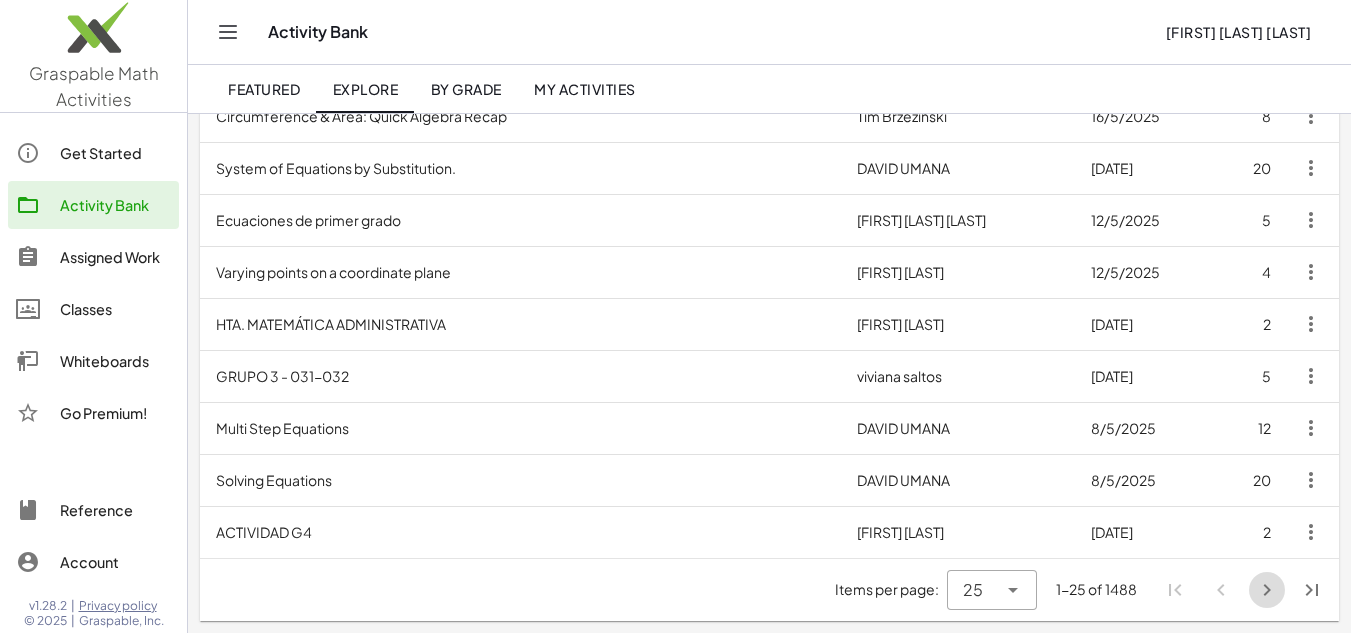click at bounding box center [1267, 590] 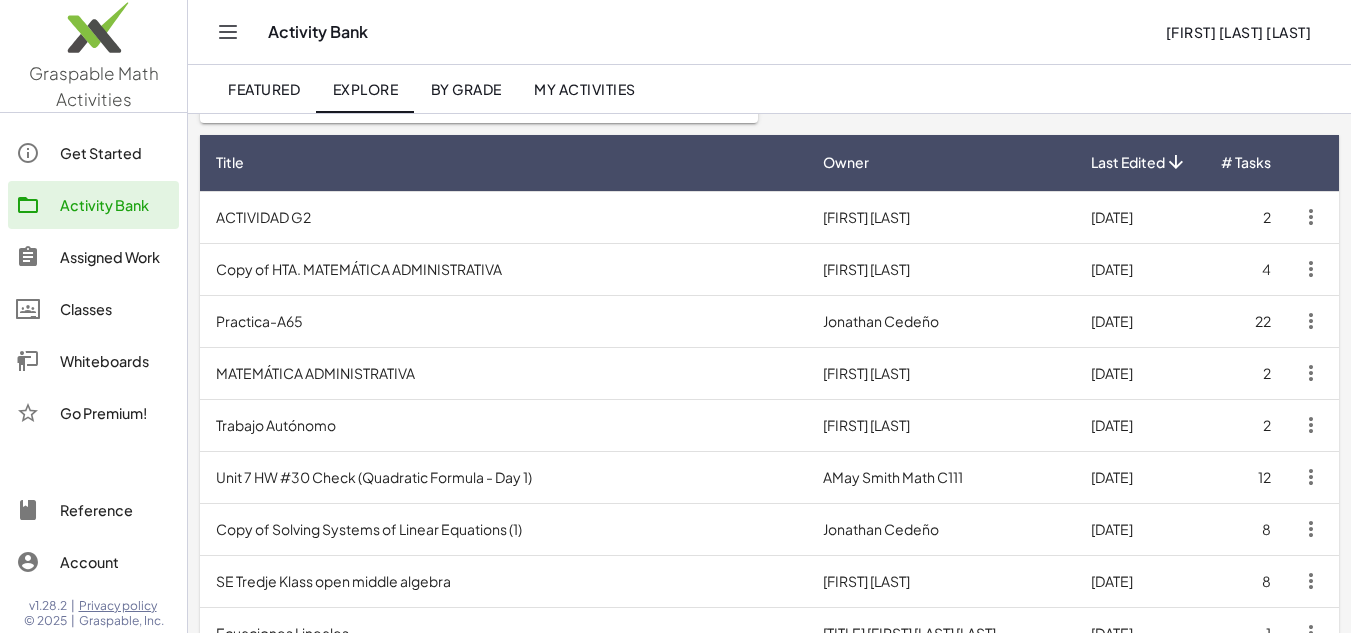 scroll, scrollTop: 1103, scrollLeft: 0, axis: vertical 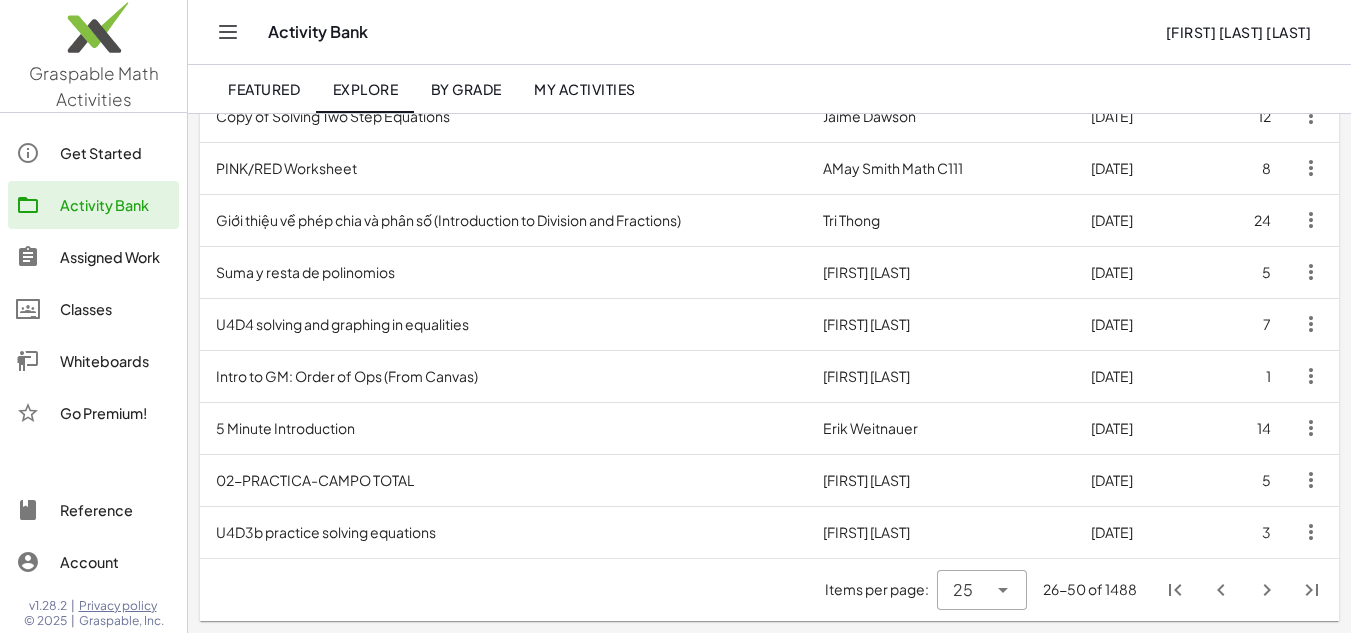 click at bounding box center [1267, 590] 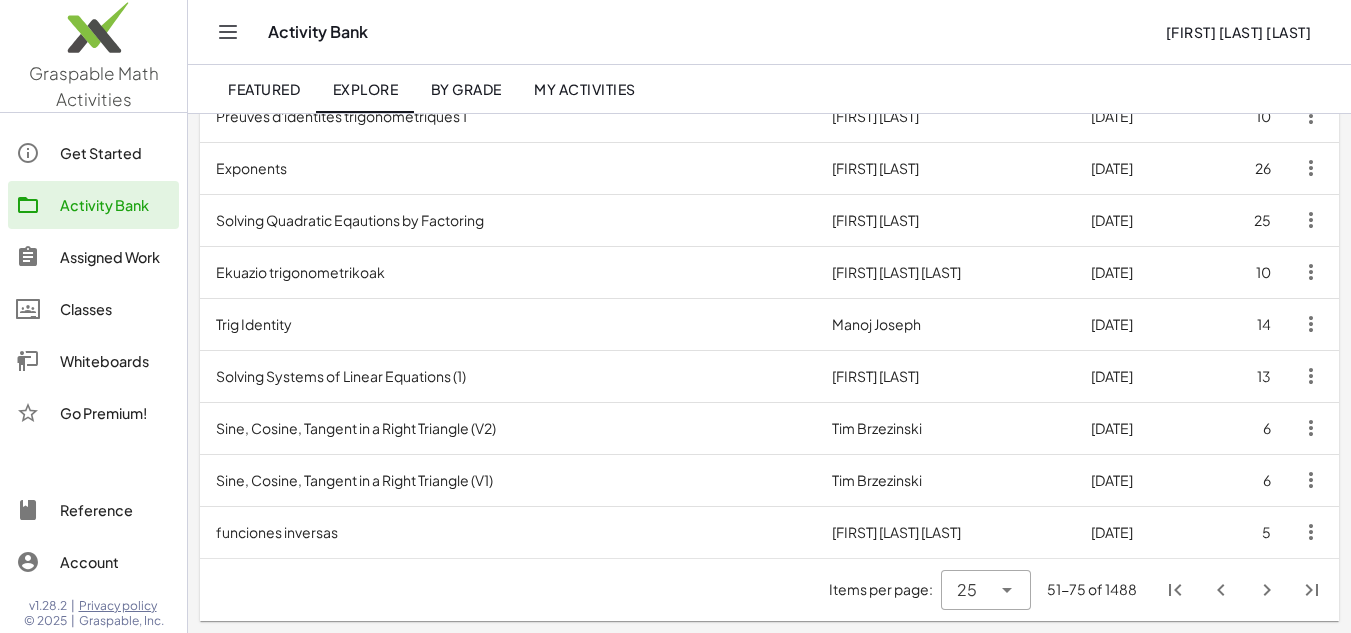 click on "Exponents" at bounding box center (508, 168) 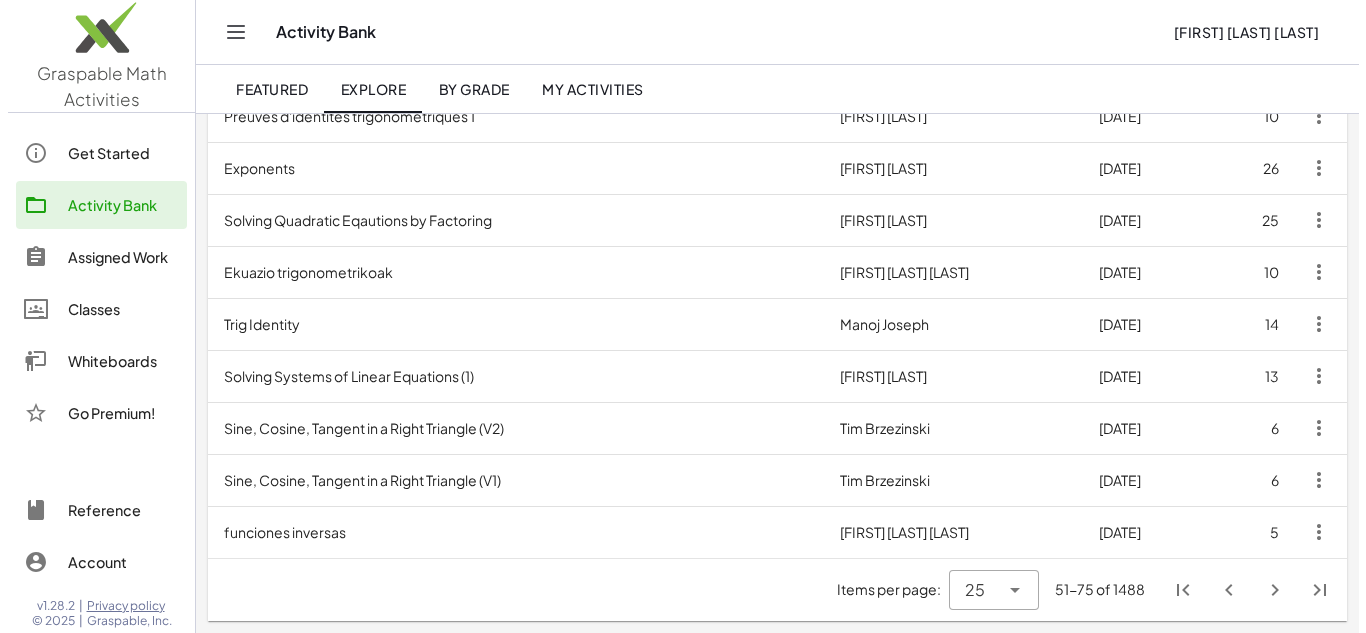 scroll, scrollTop: 0, scrollLeft: 0, axis: both 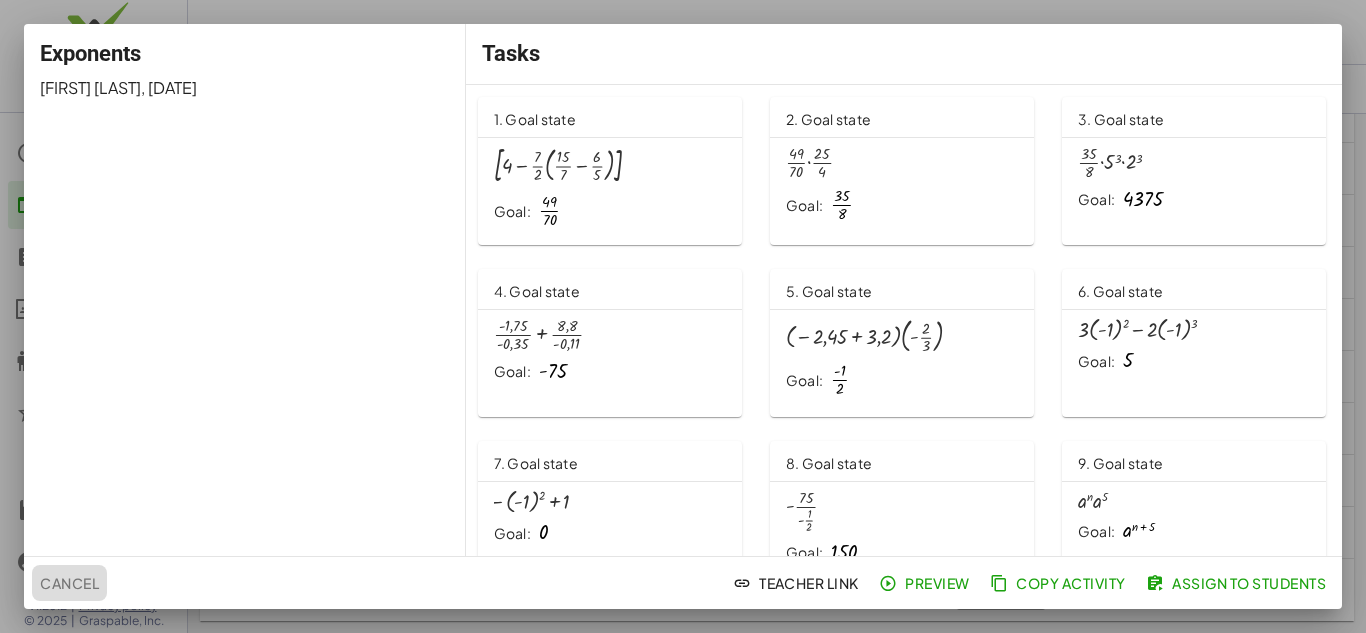 click on "Cancel" 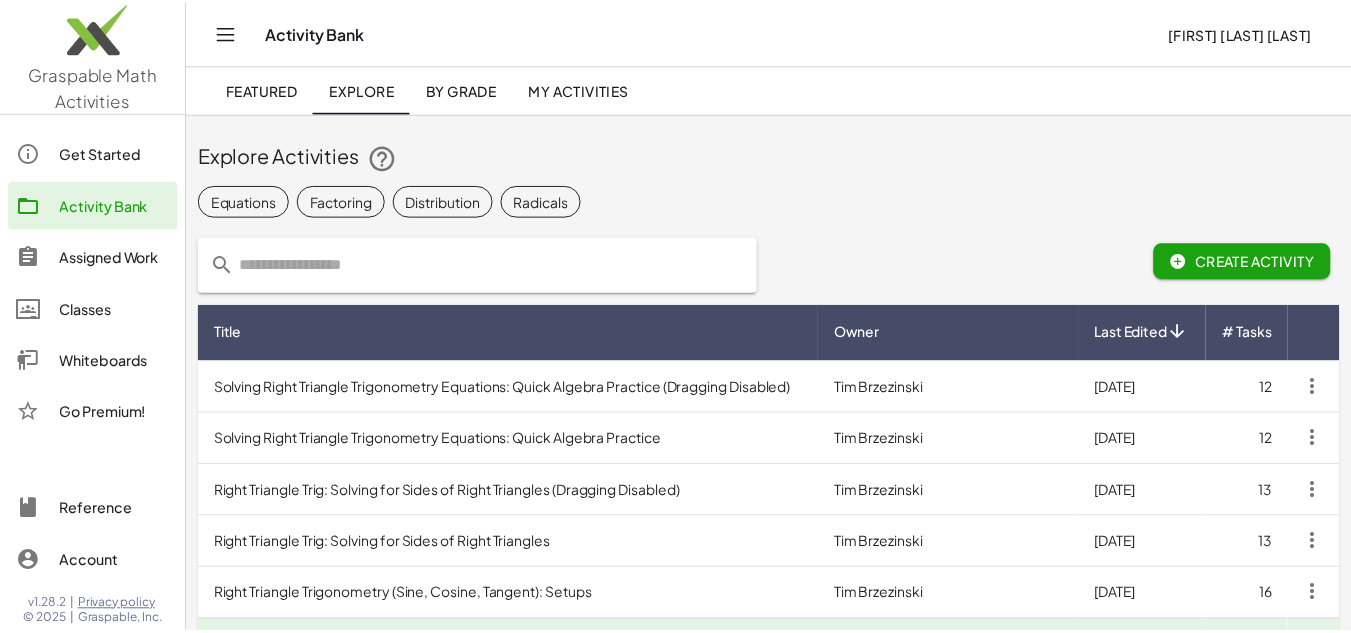 scroll, scrollTop: 1103, scrollLeft: 0, axis: vertical 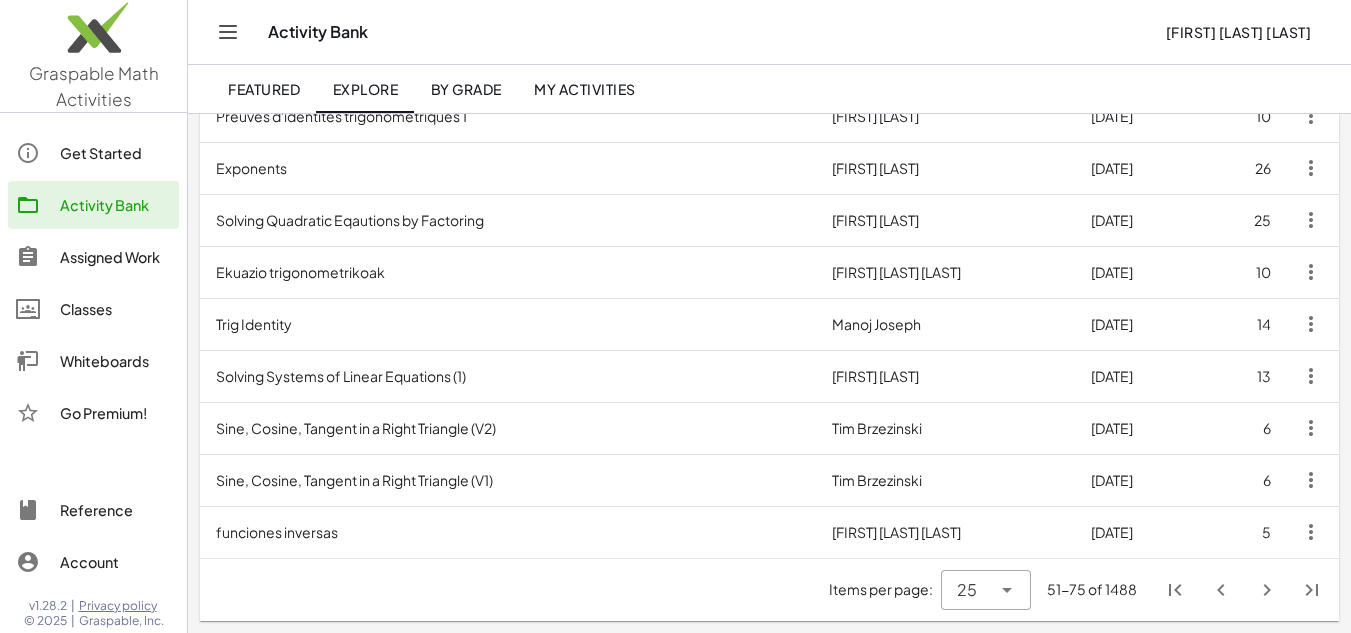 click on "funciones inversas" at bounding box center (508, 532) 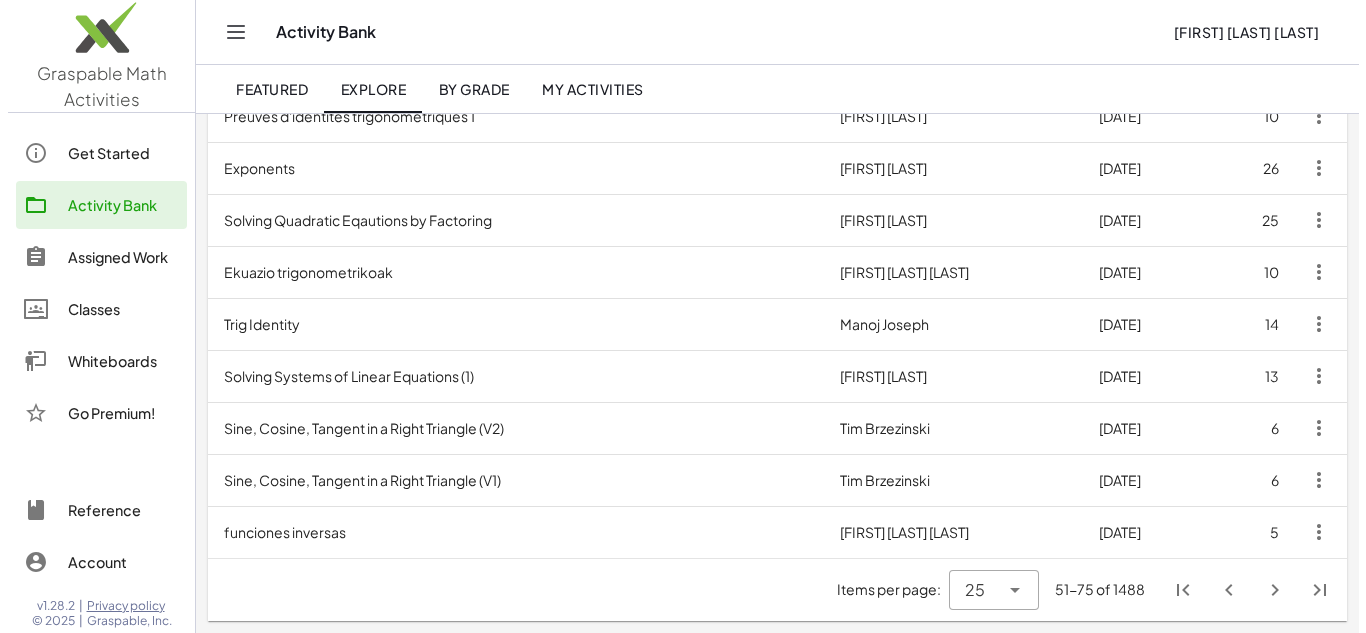 scroll, scrollTop: 0, scrollLeft: 0, axis: both 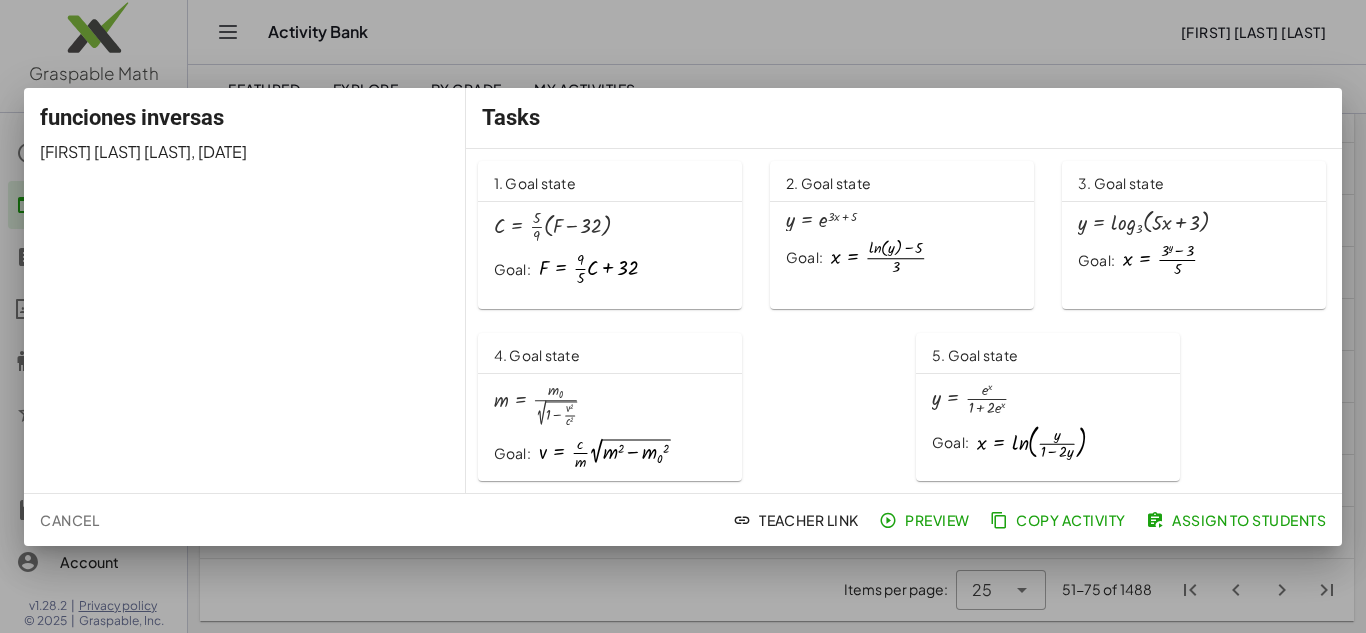 click at bounding box center [683, 316] 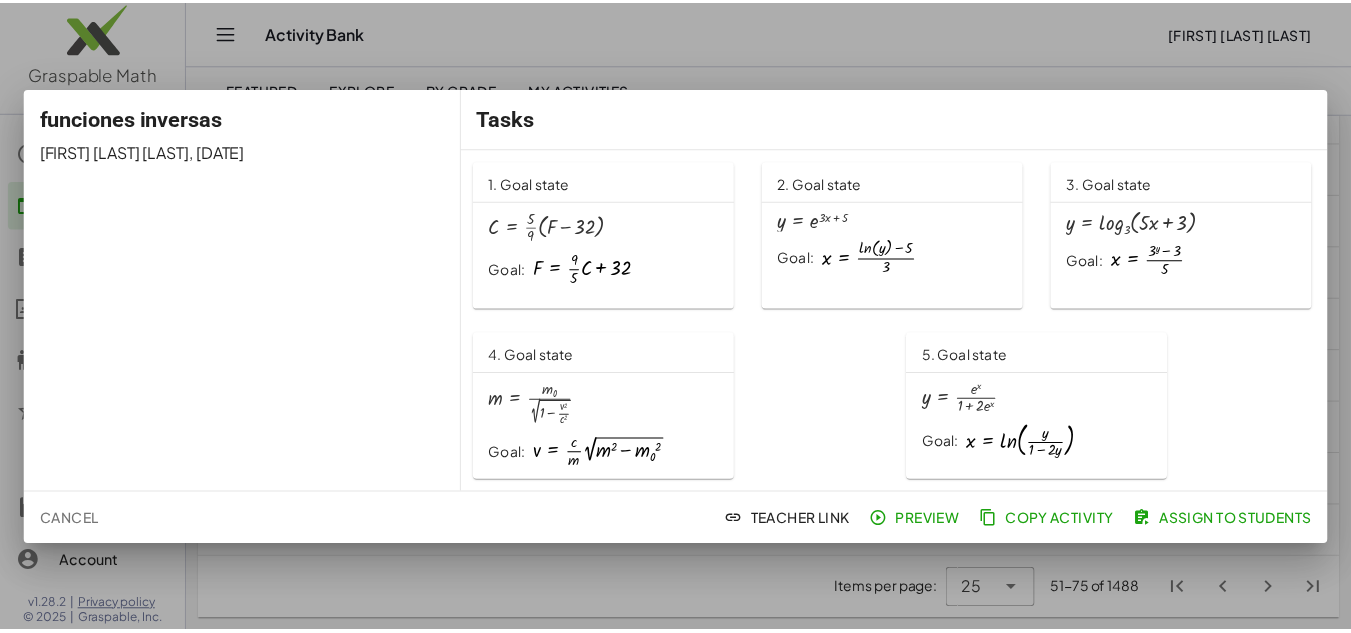 scroll, scrollTop: 1103, scrollLeft: 0, axis: vertical 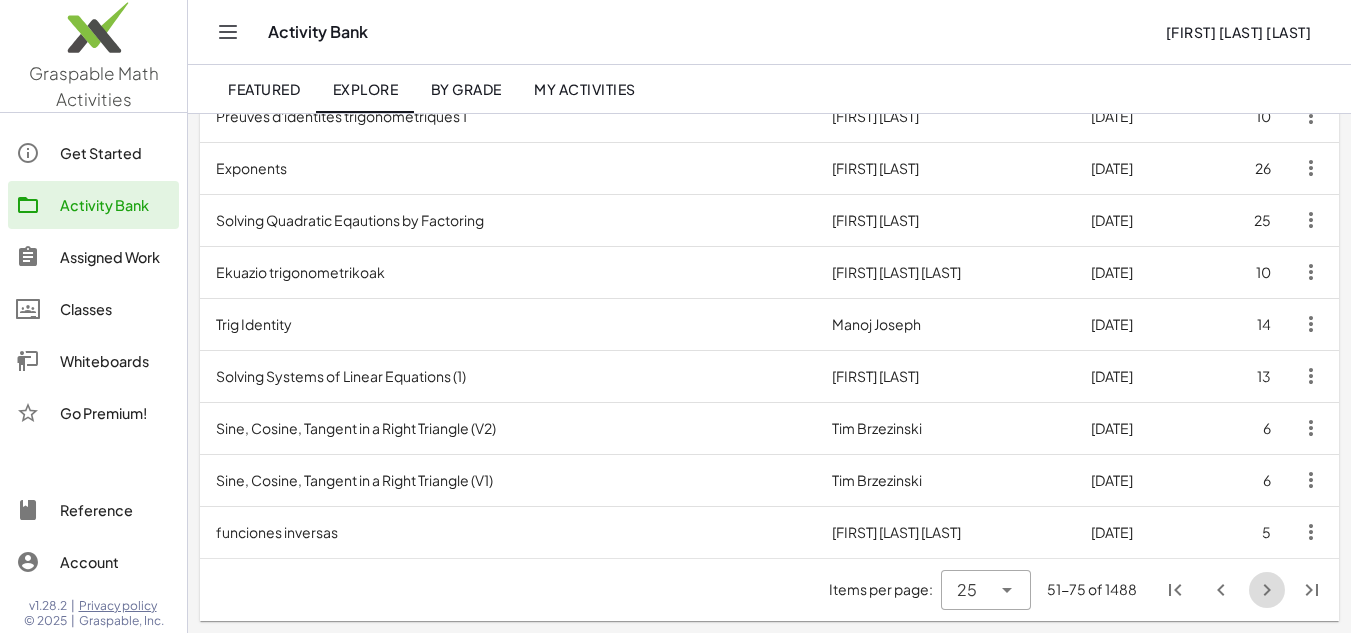 click at bounding box center (1267, 590) 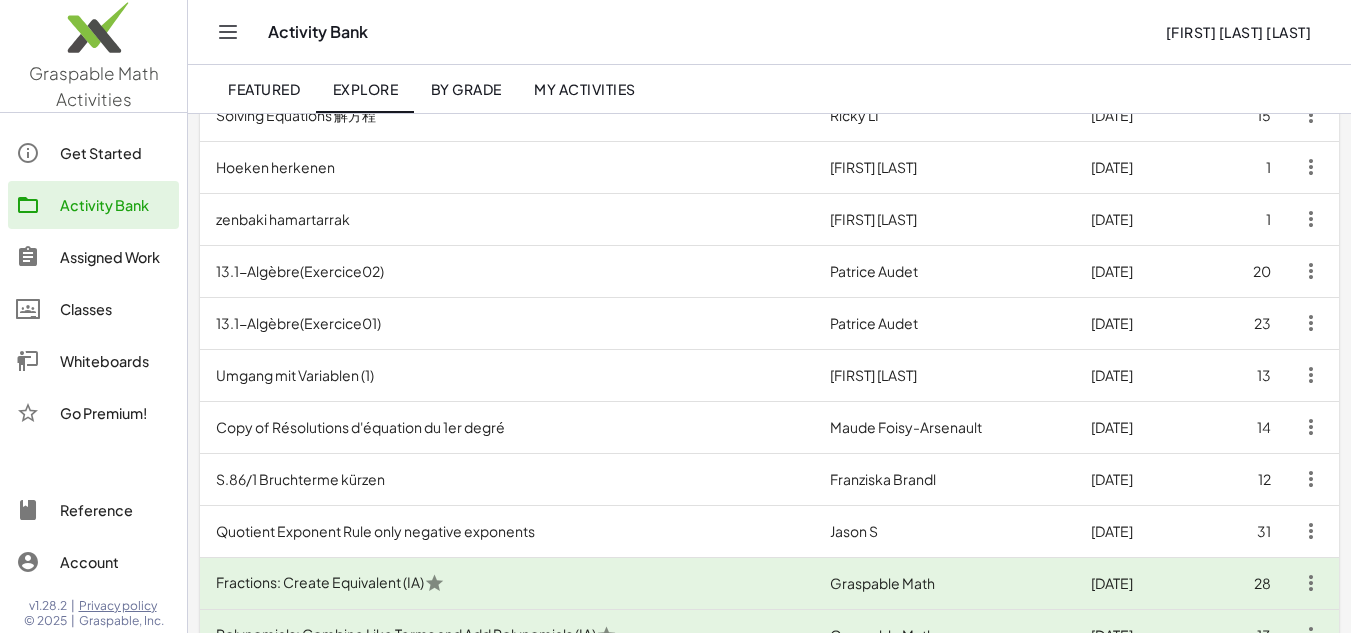 scroll, scrollTop: 170, scrollLeft: 0, axis: vertical 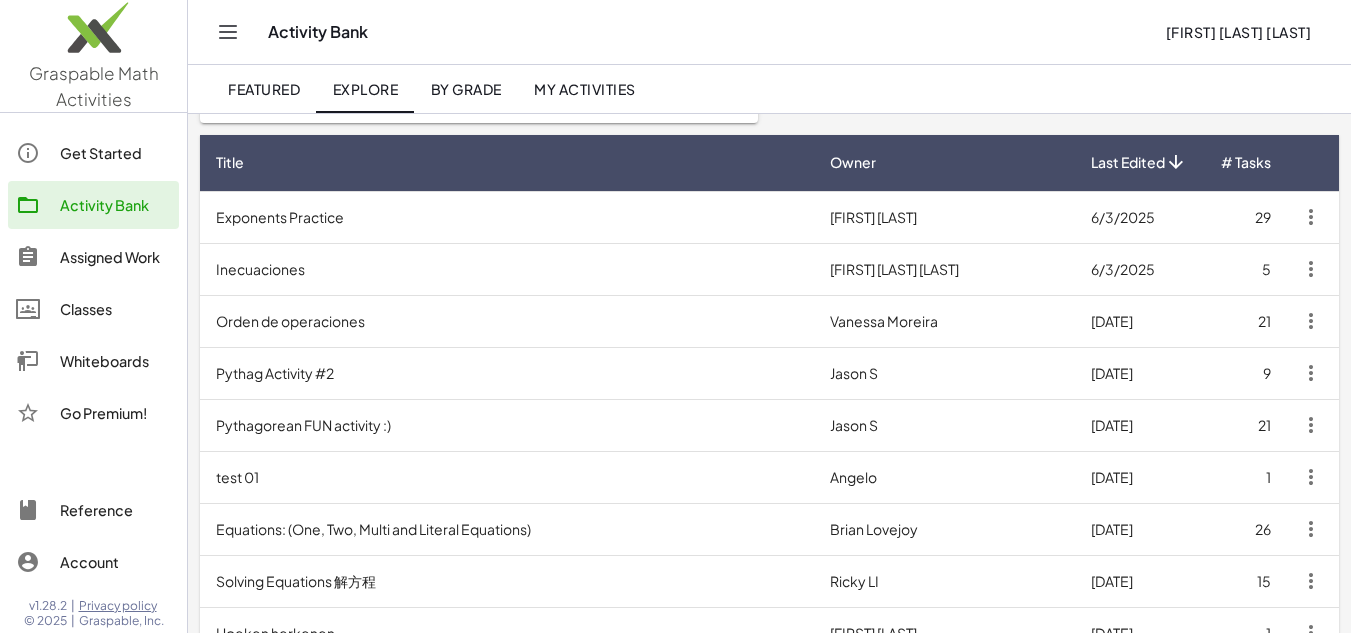 click on "Inecuaciones" at bounding box center (507, 269) 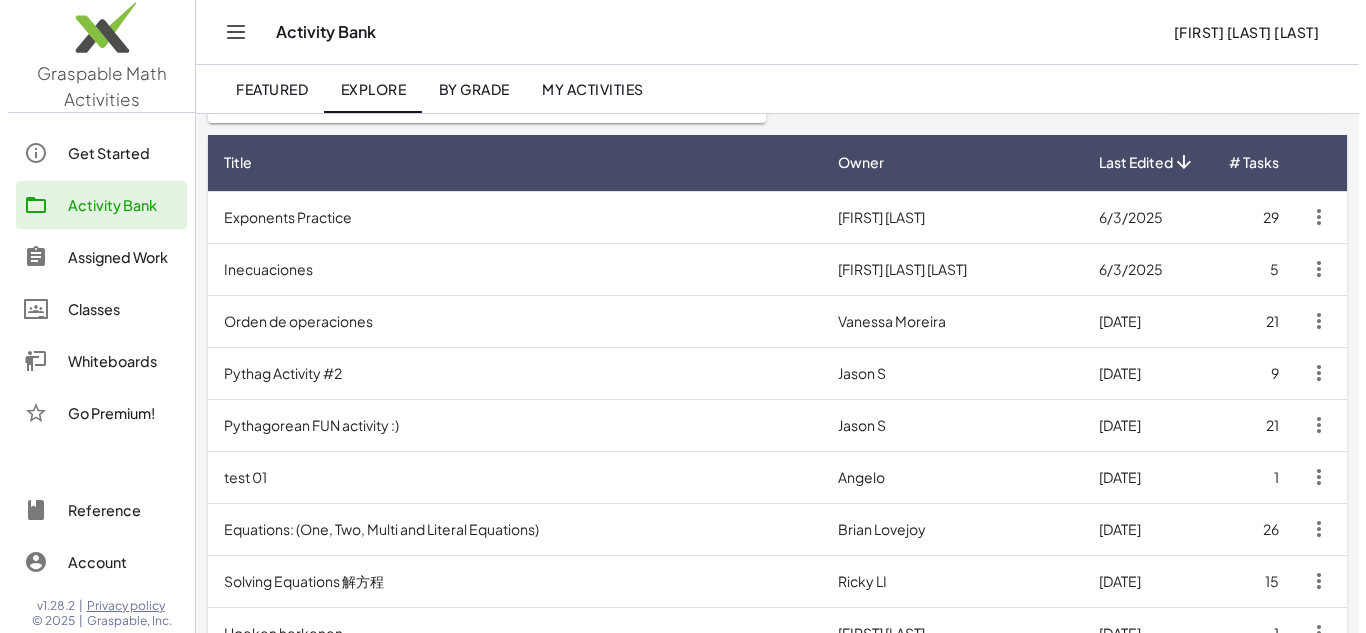 scroll, scrollTop: 0, scrollLeft: 0, axis: both 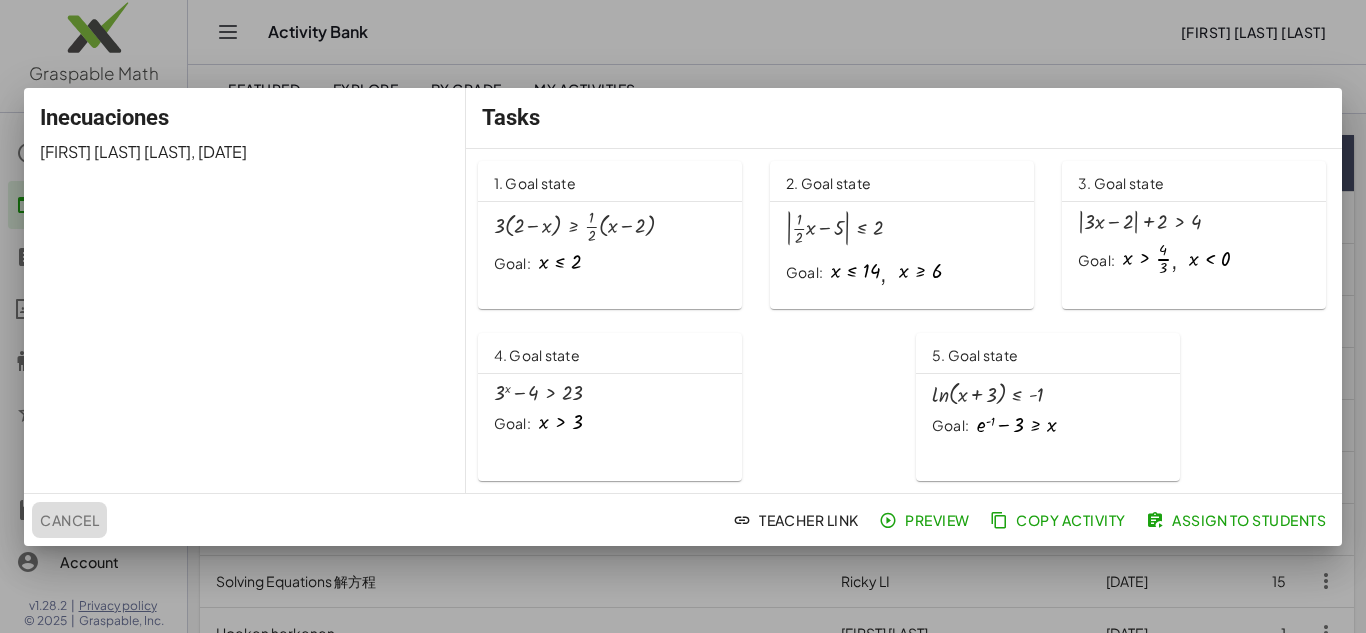 click on "Cancel" 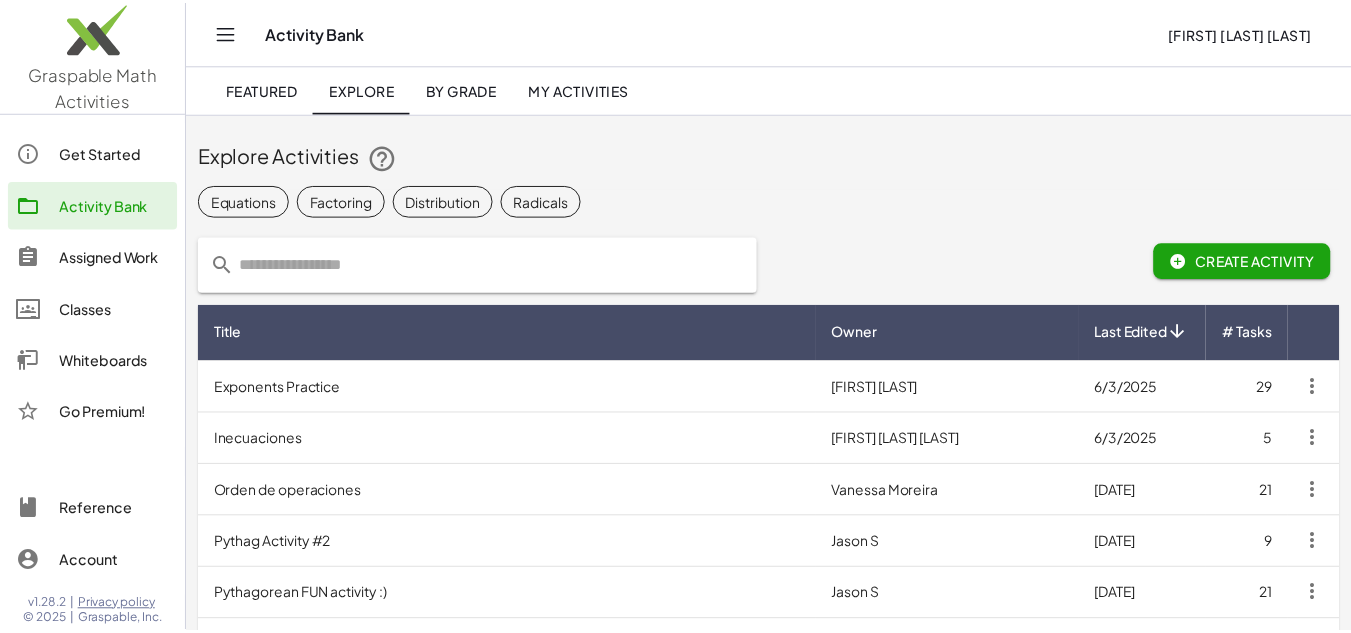 scroll, scrollTop: 170, scrollLeft: 0, axis: vertical 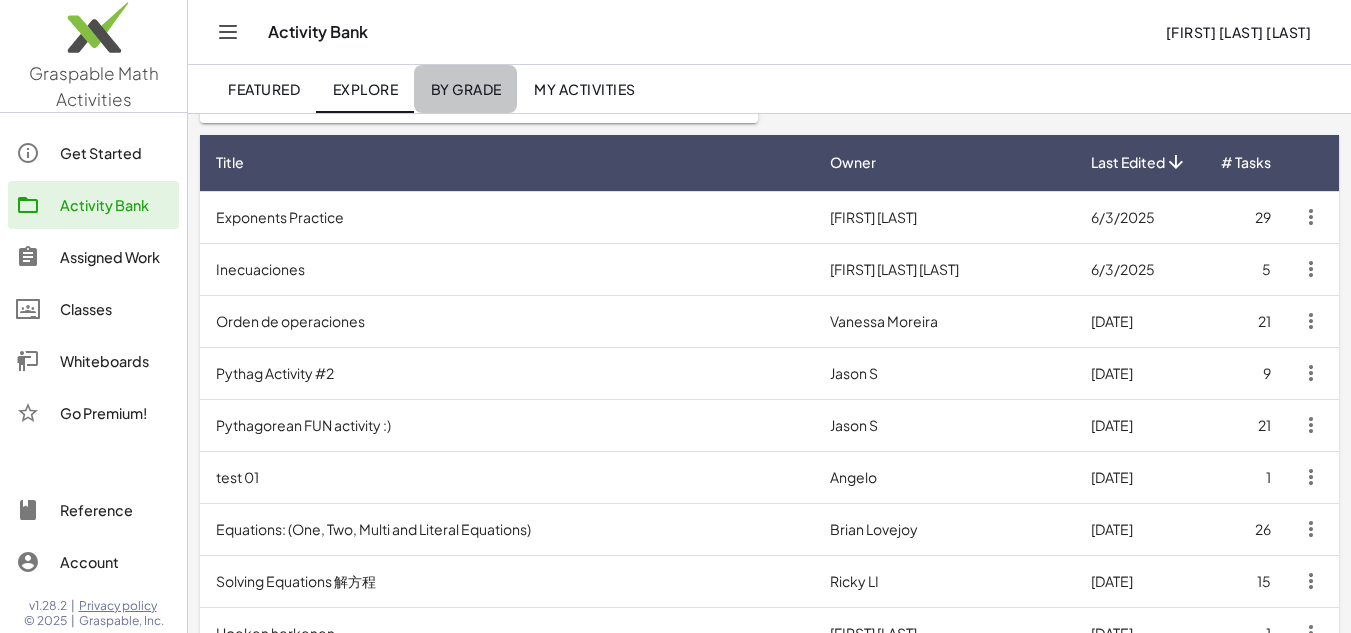 click on "By Grade" 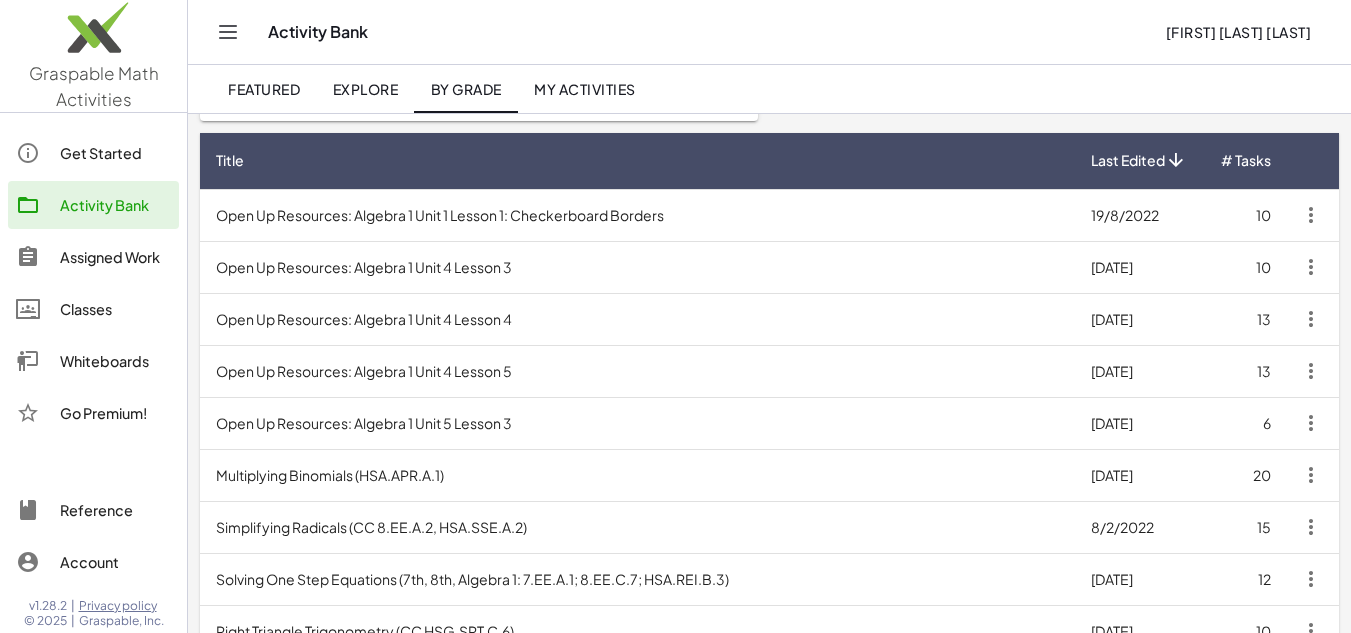 scroll, scrollTop: 0, scrollLeft: 0, axis: both 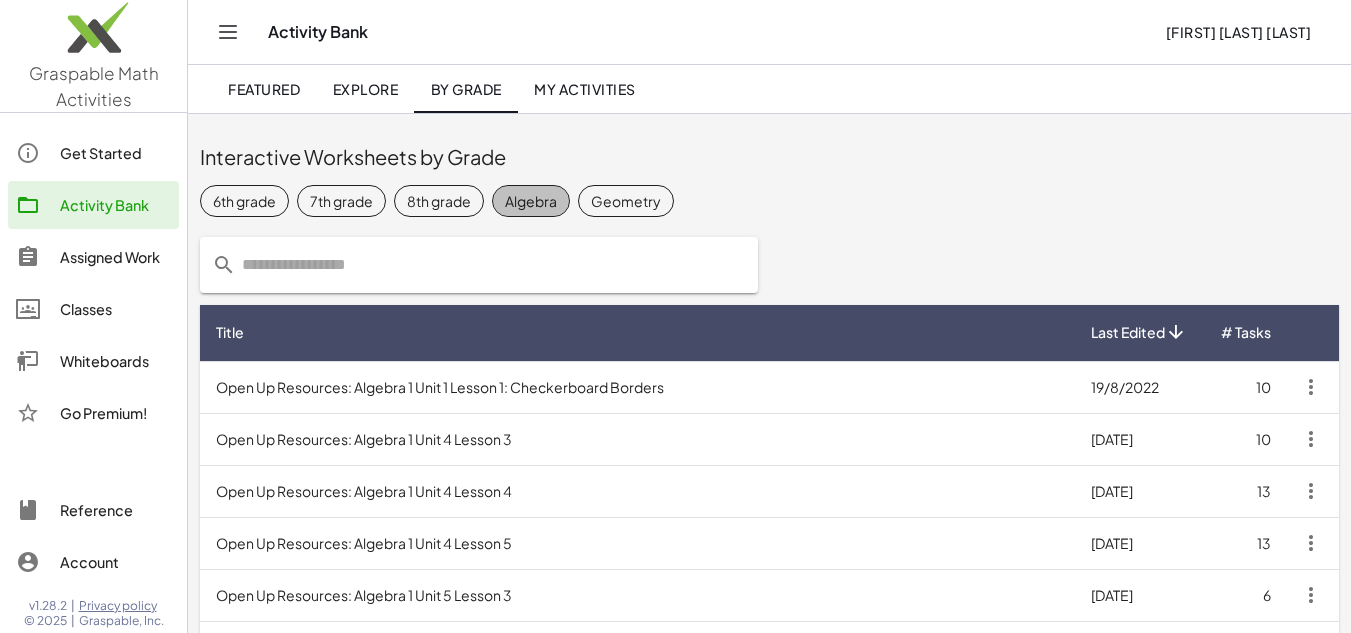 click on "Algebra" 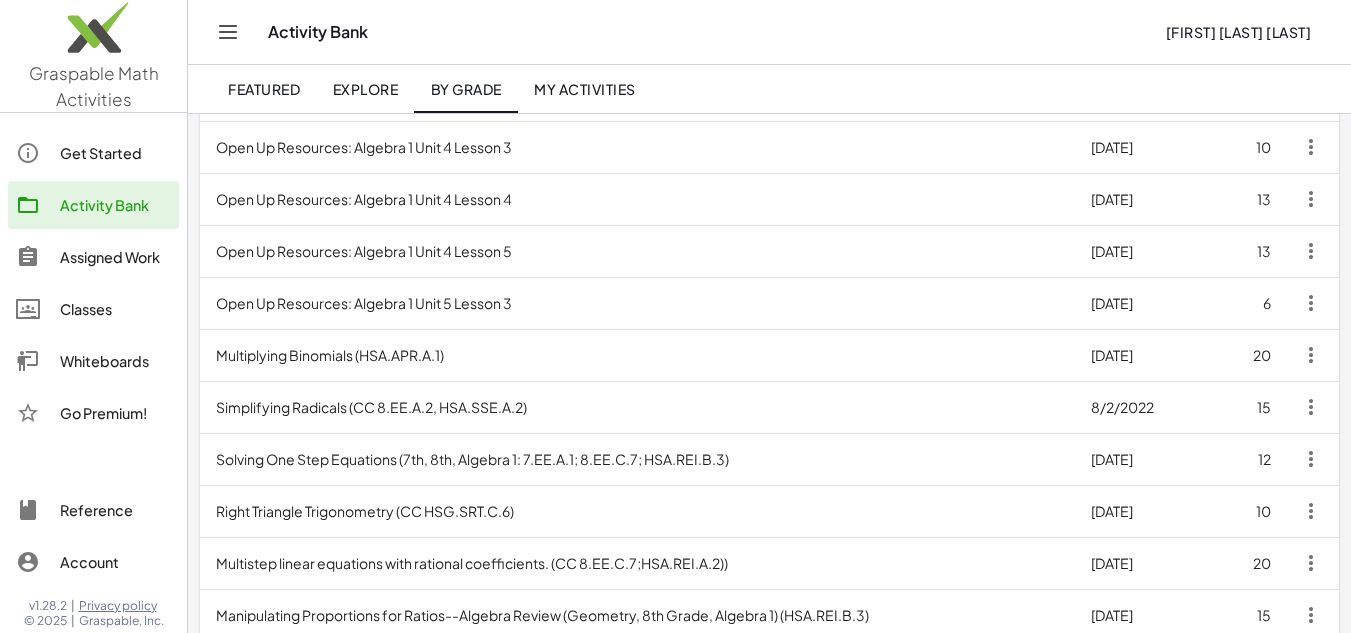 scroll, scrollTop: 427, scrollLeft: 0, axis: vertical 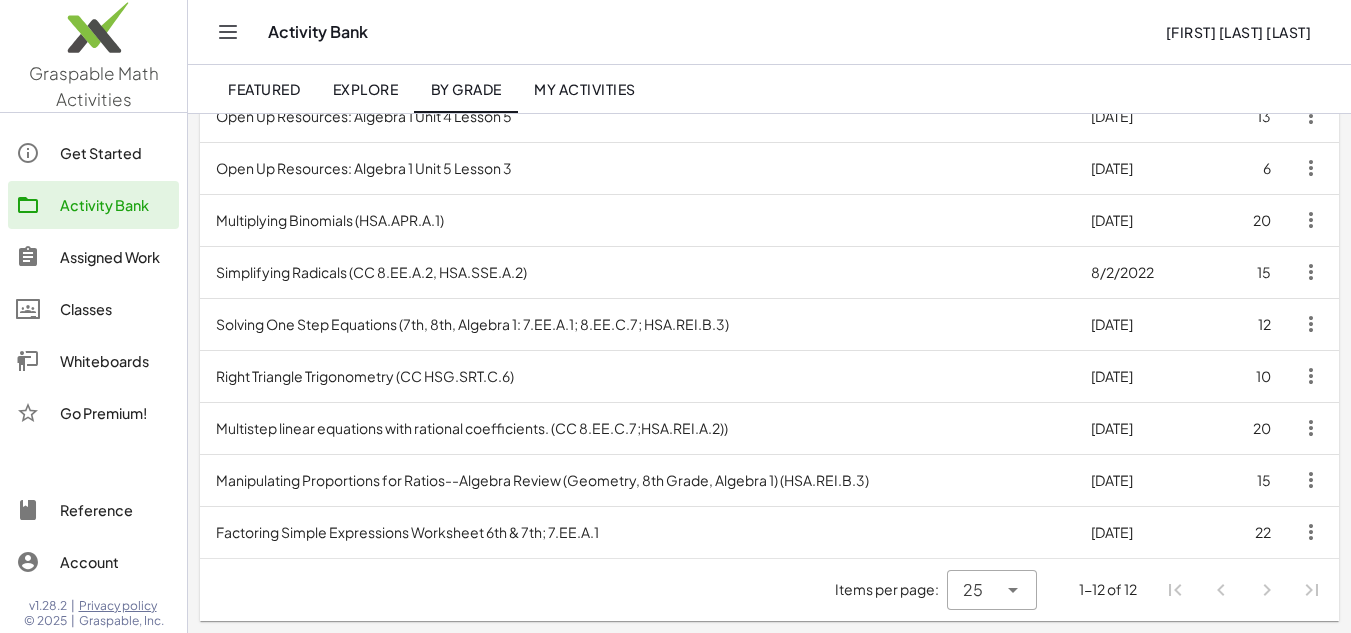 click on "Factoring Simple Expressions Worksheet 6th & 7th; 7.EE.A.1" at bounding box center (637, 532) 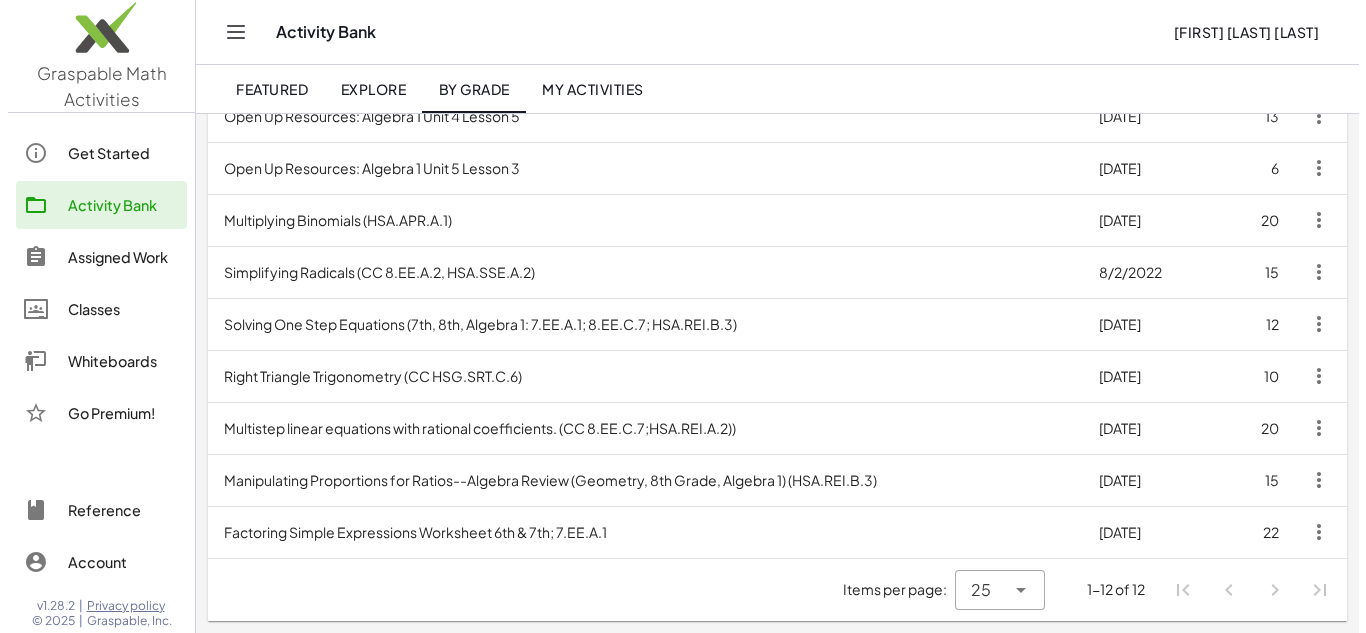 scroll, scrollTop: 0, scrollLeft: 0, axis: both 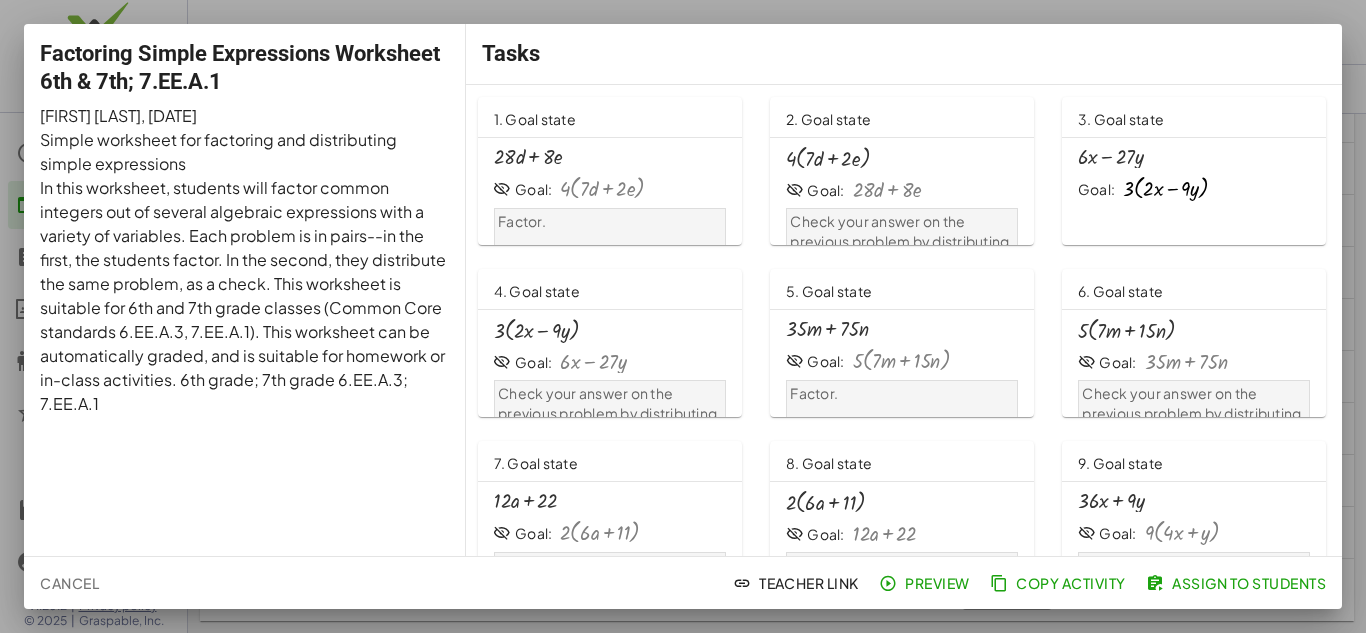 click at bounding box center [683, 316] 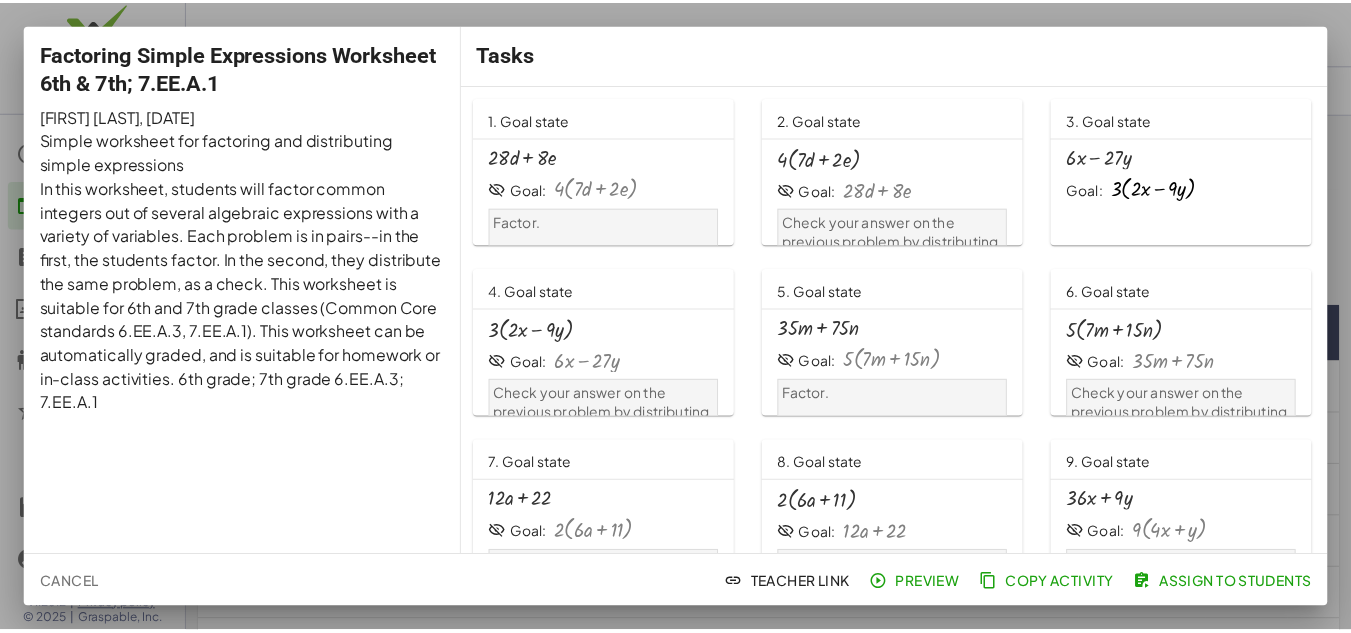 scroll, scrollTop: 427, scrollLeft: 0, axis: vertical 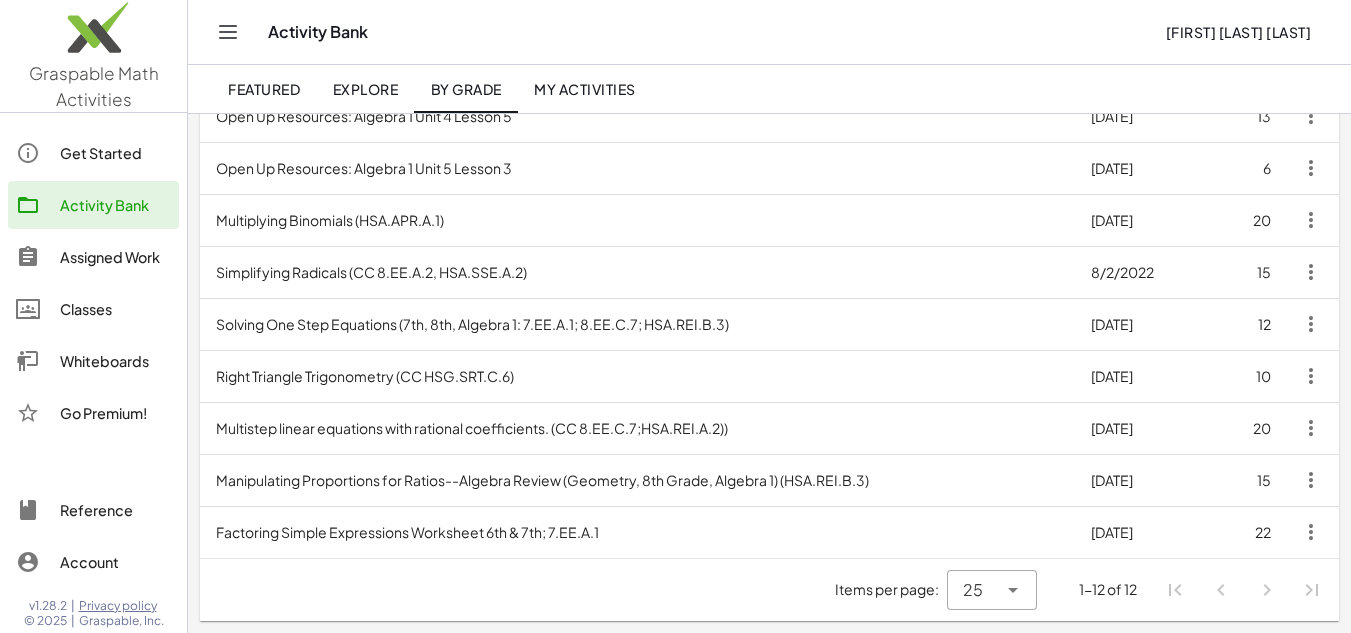 click 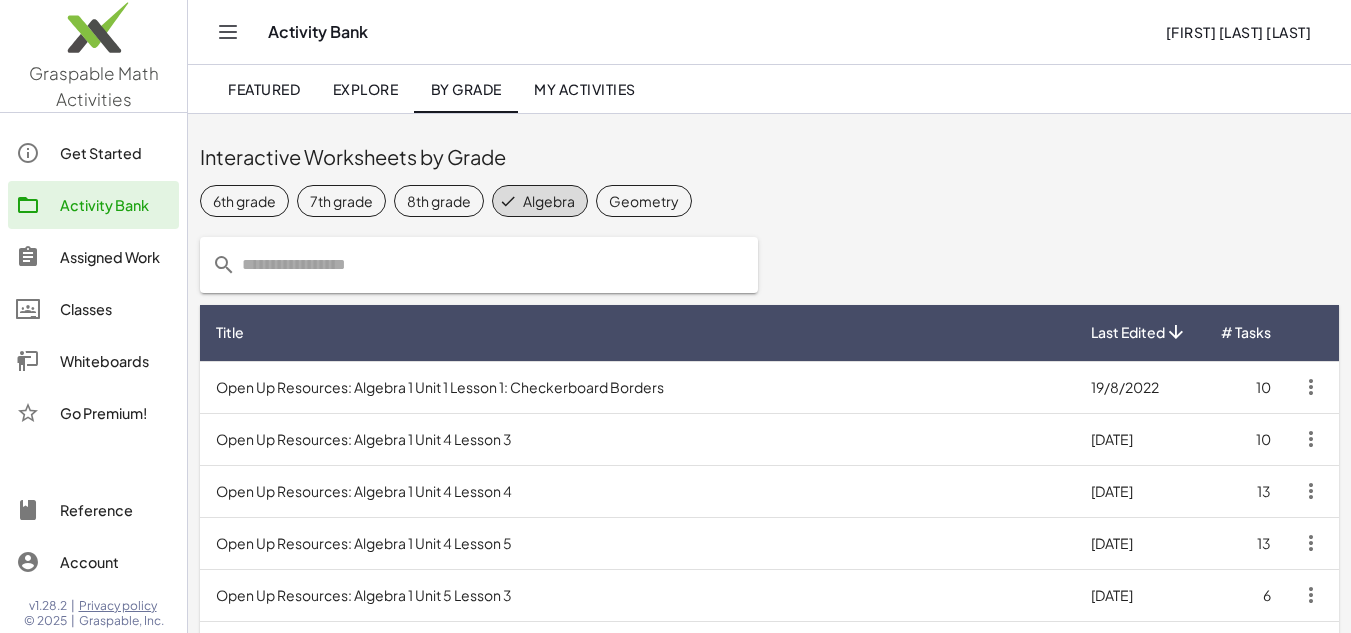 click on "Geometry" 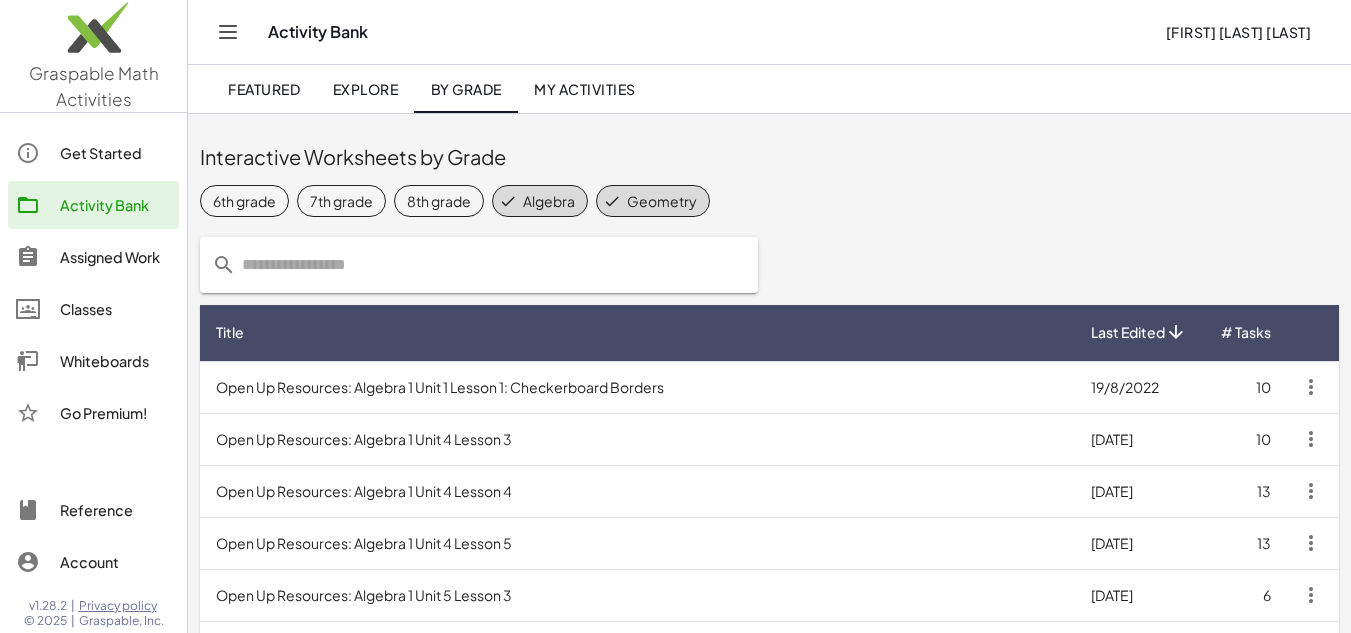 click on "Geometry" 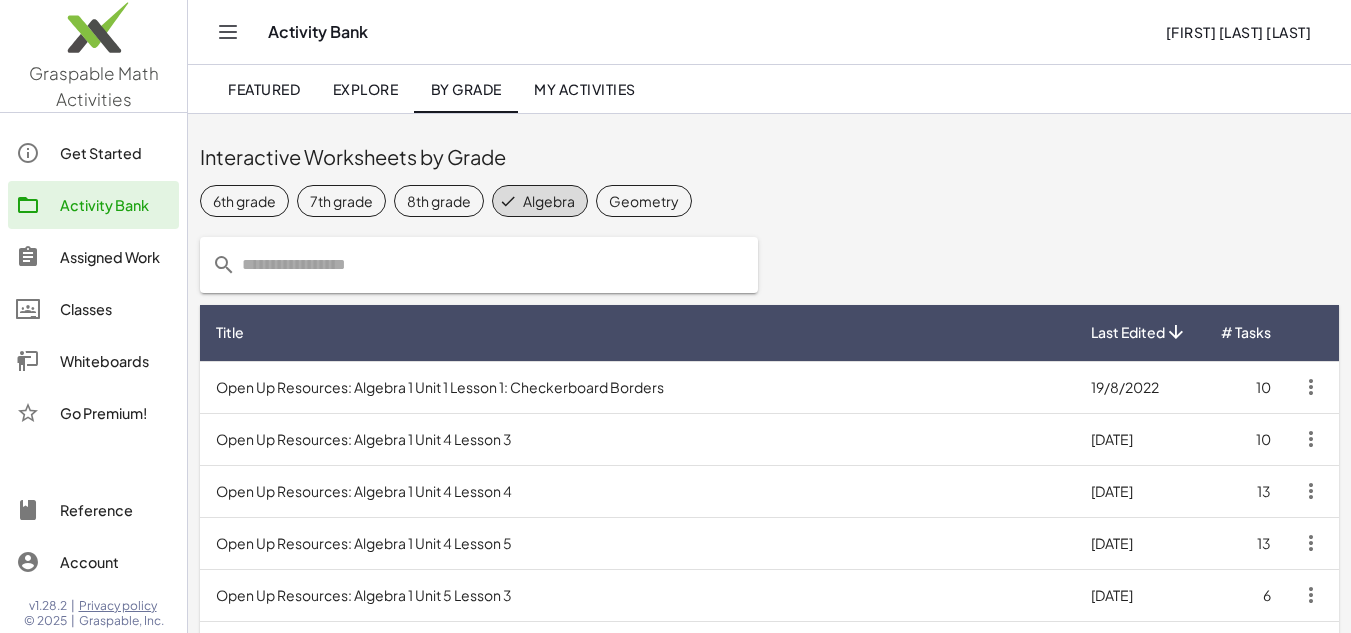 click on "Algebra" 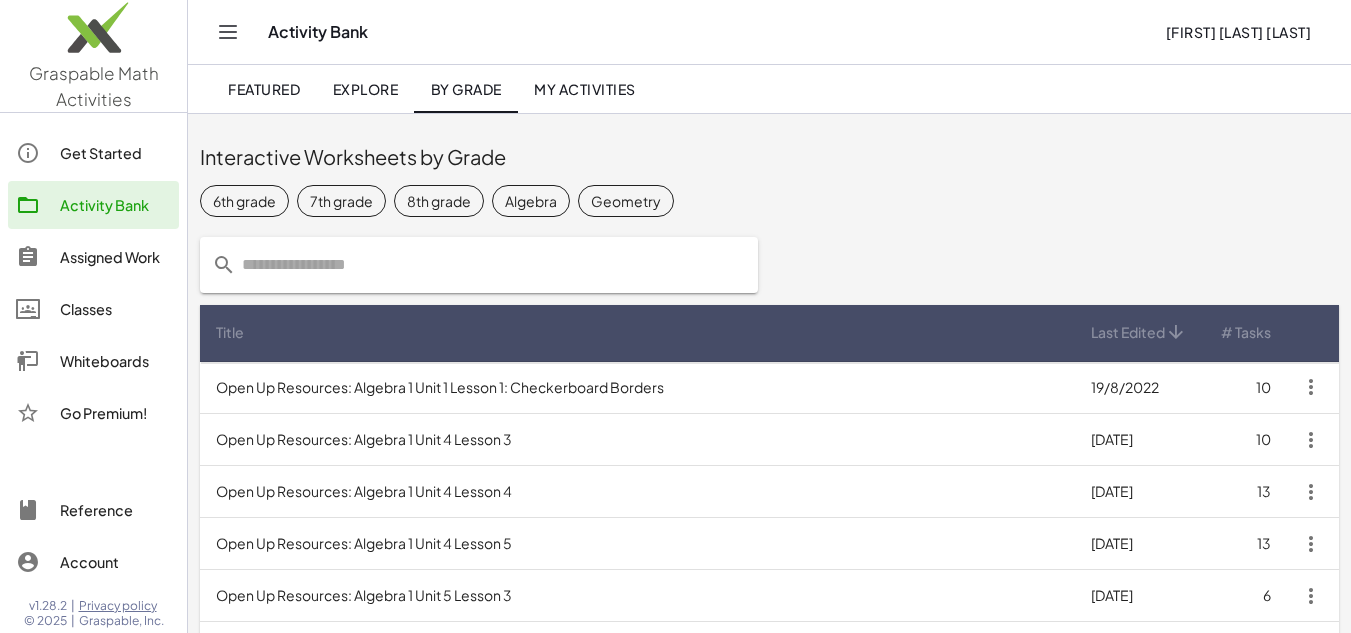 click on "Geometry" 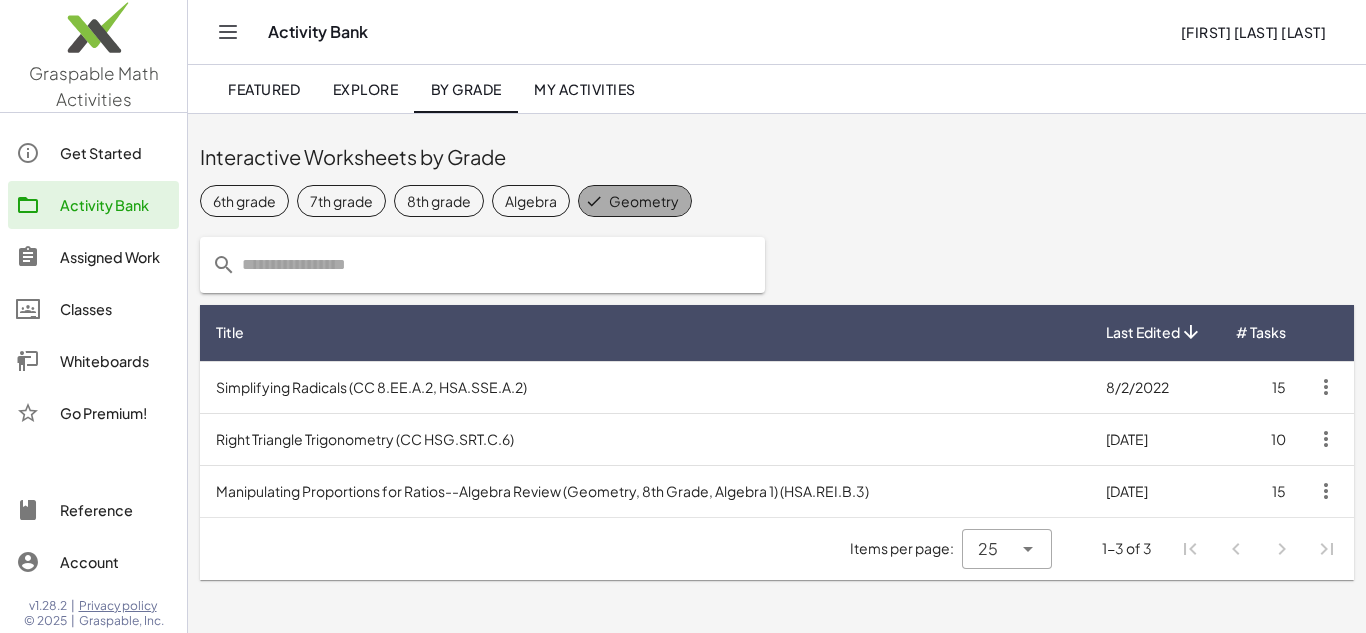 click on "Geometry" 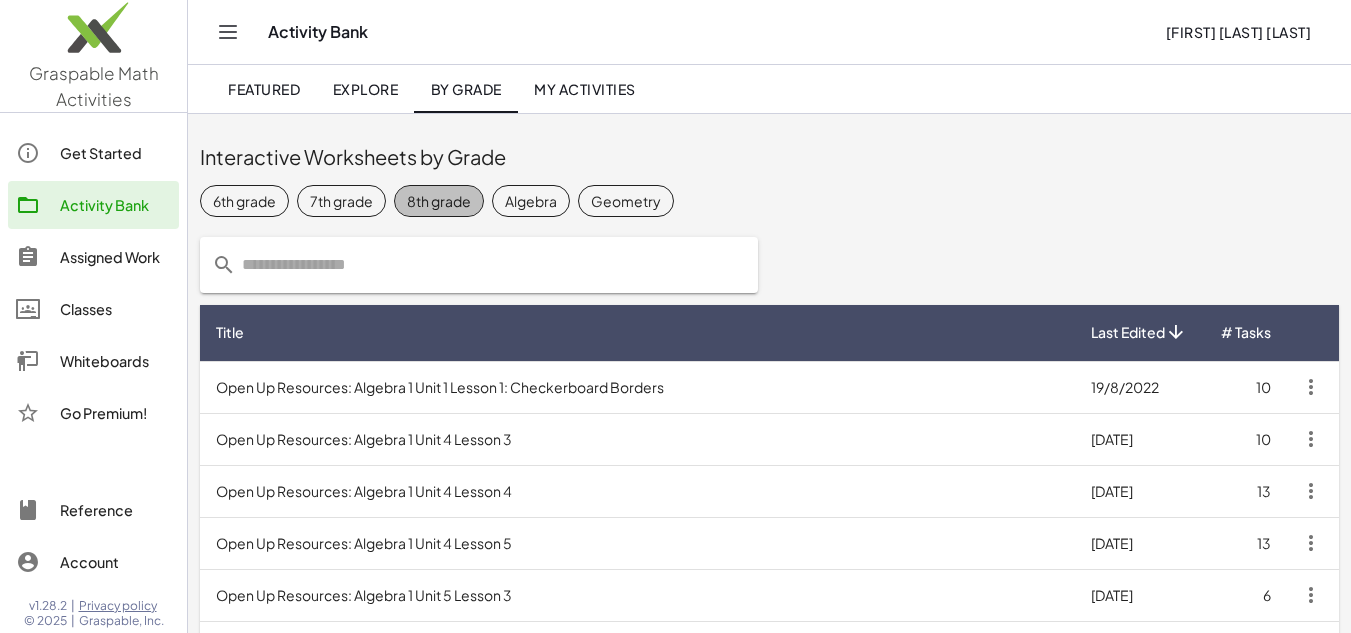 click on "8th grade" 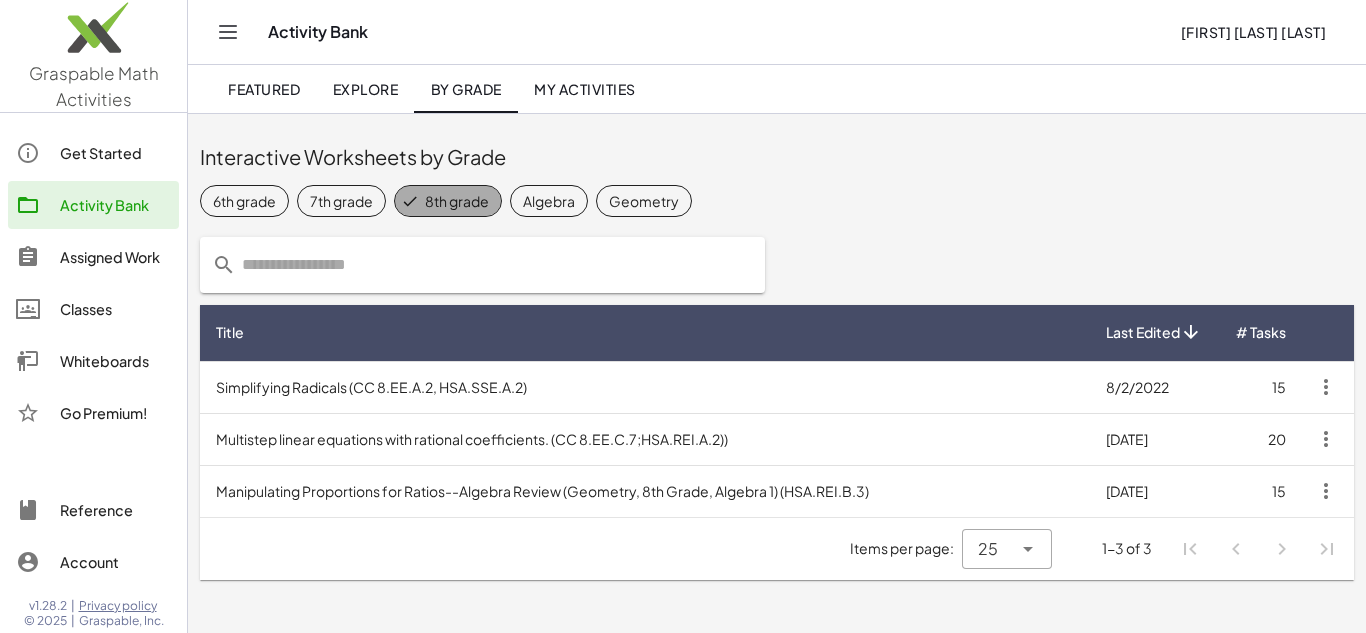 click on "8th grade" 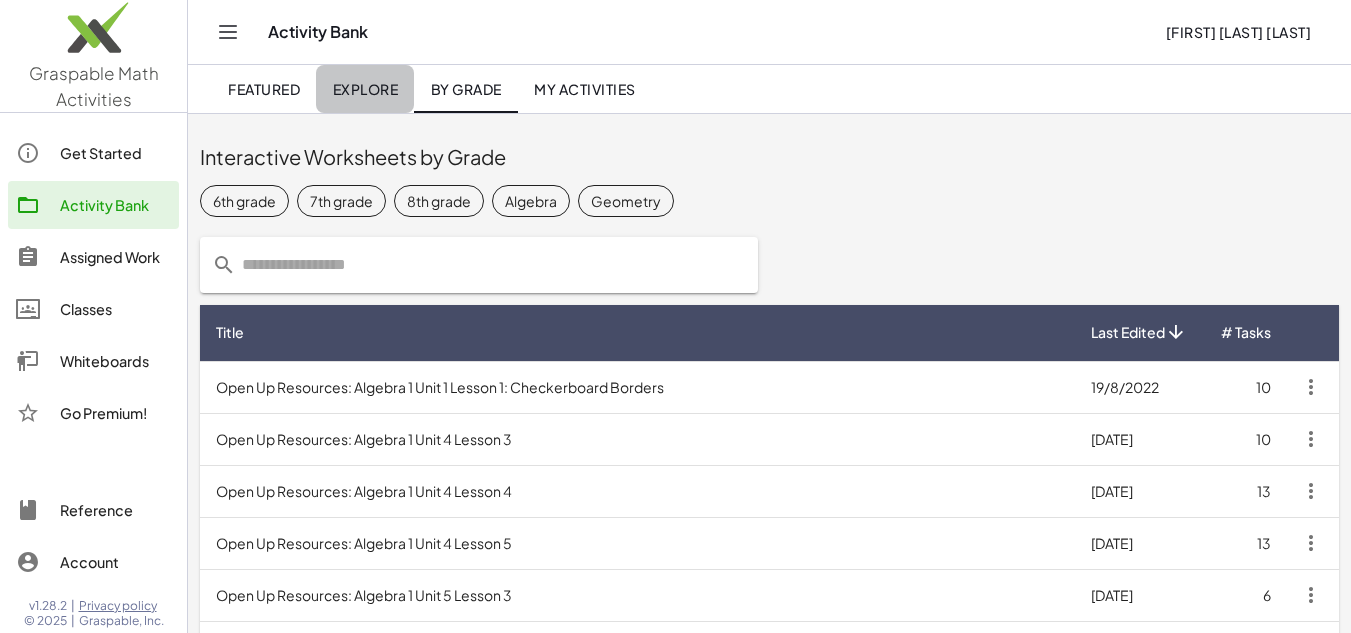 click on "Explore" 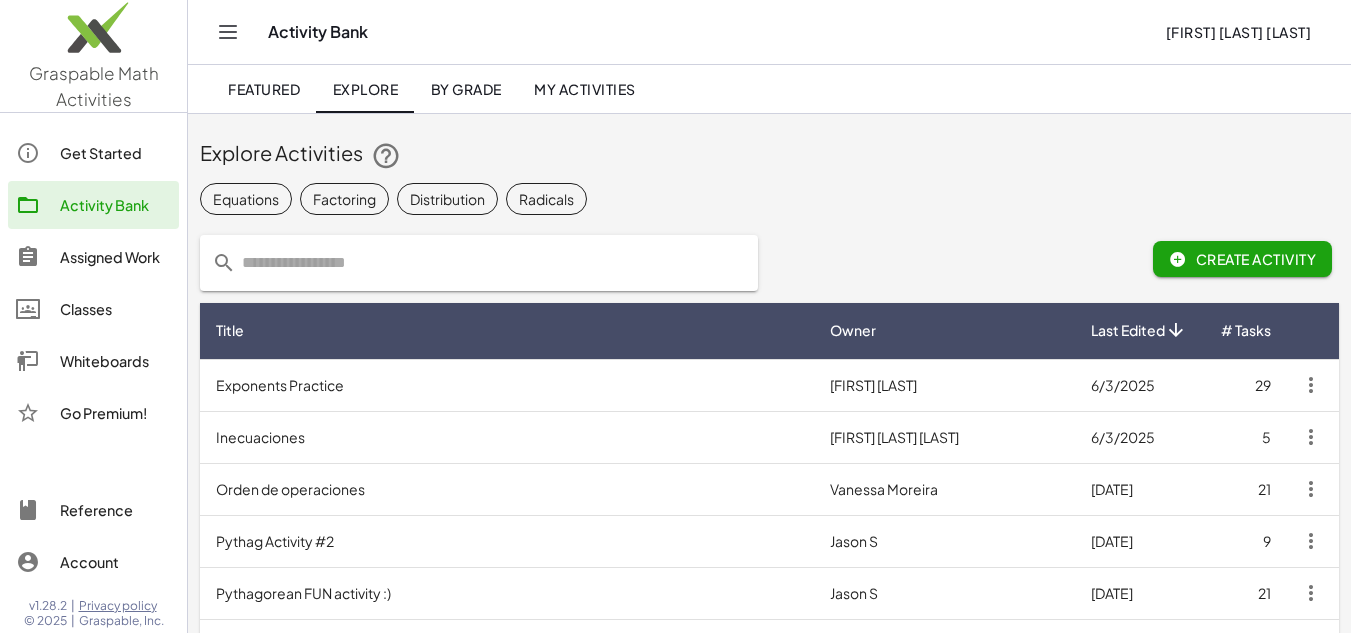 scroll, scrollTop: 0, scrollLeft: 0, axis: both 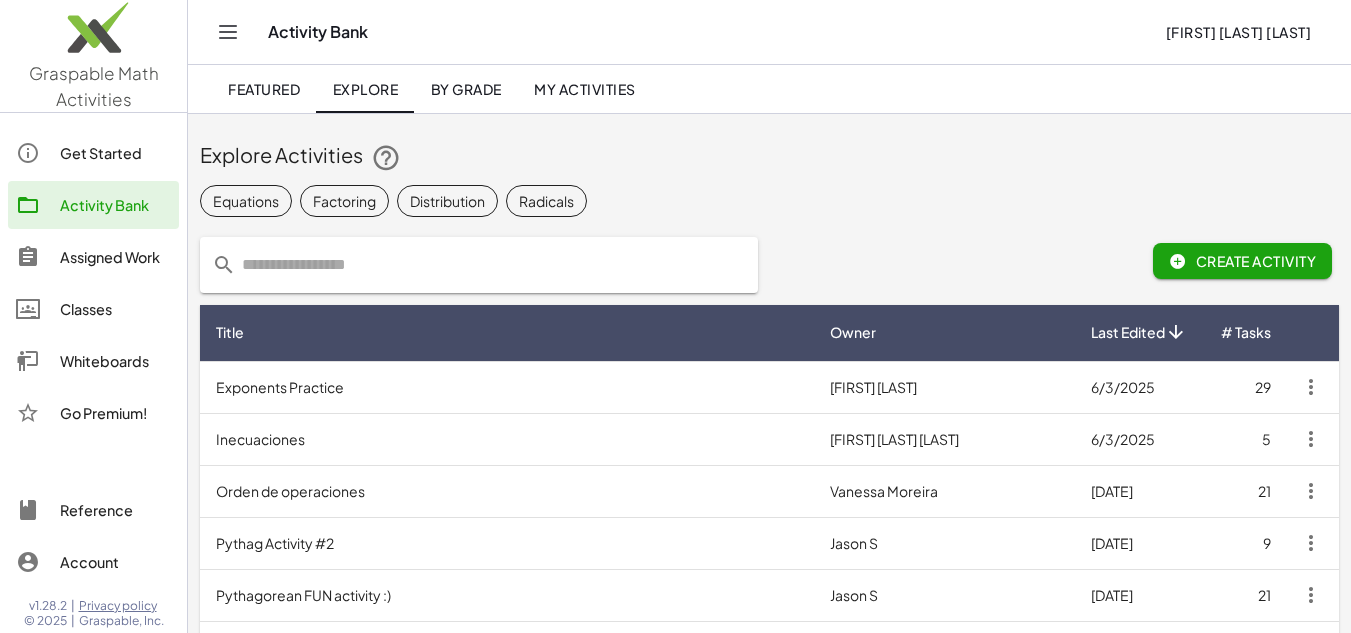 click on "Featured" 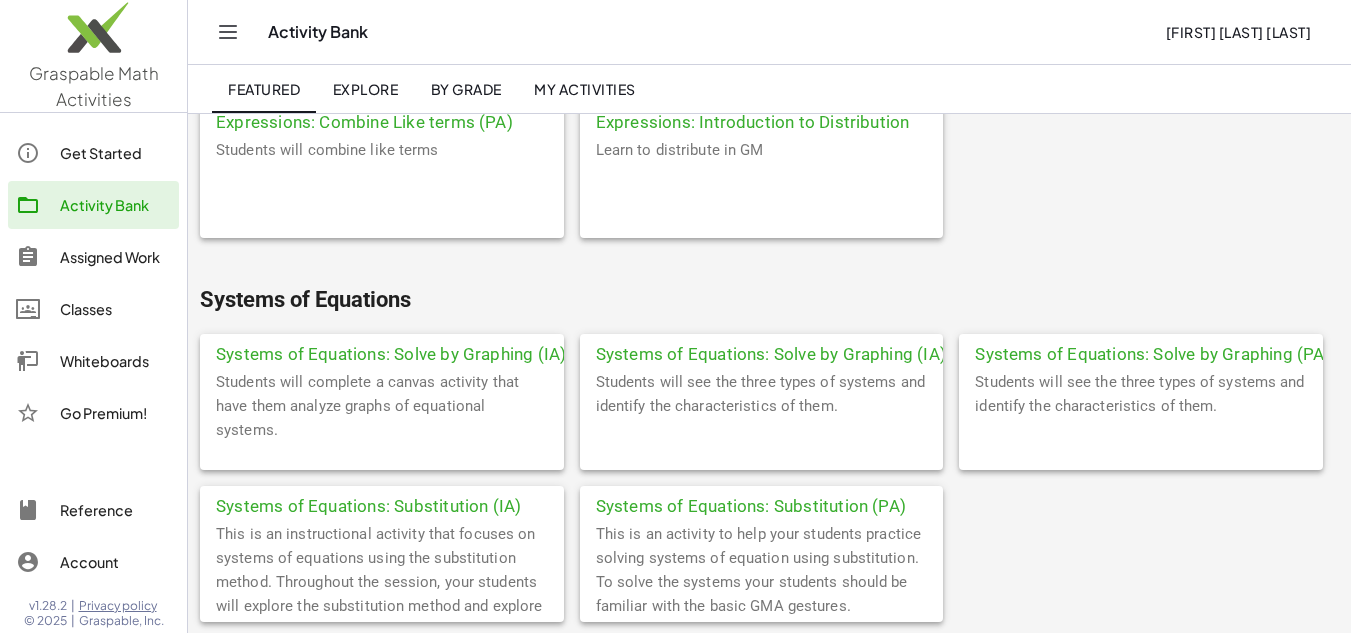 scroll, scrollTop: 5484, scrollLeft: 0, axis: vertical 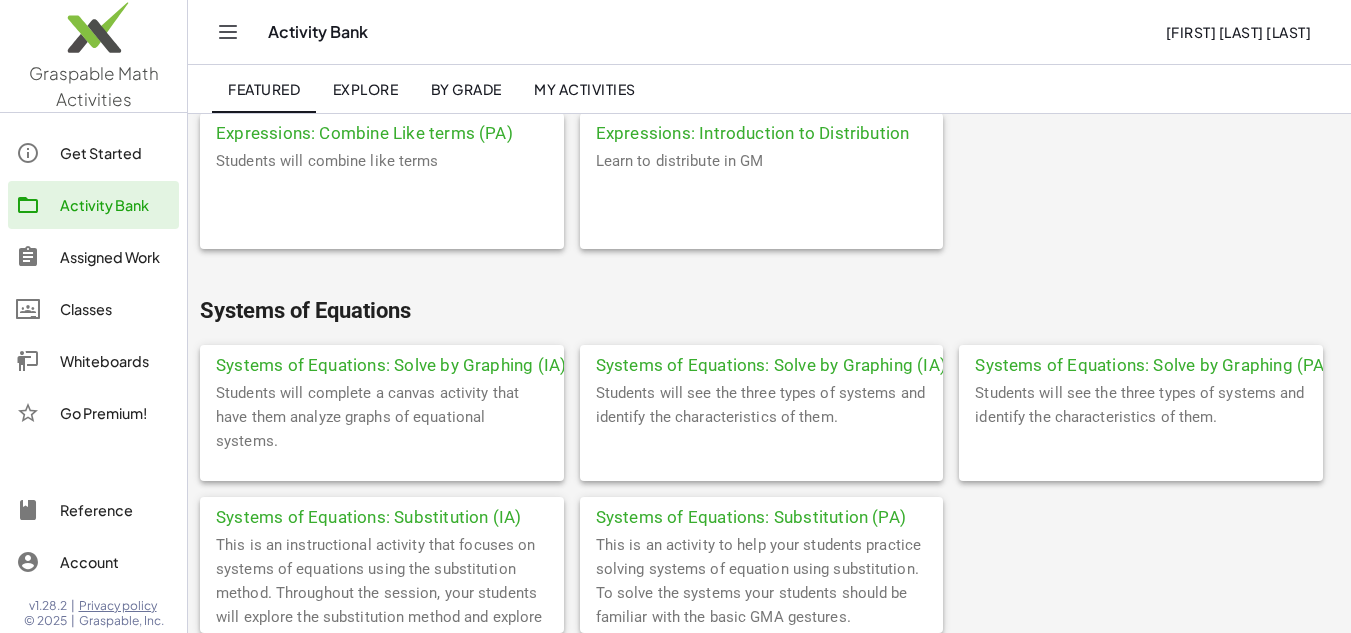 click on "Go Premium!" 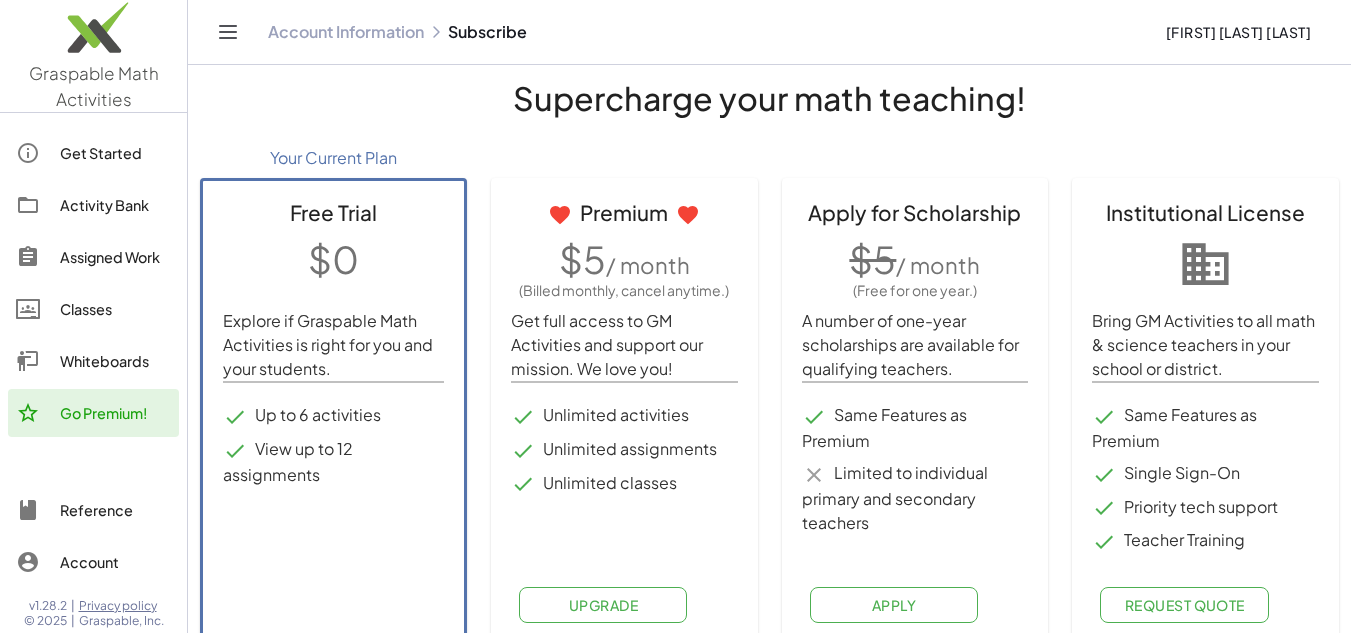 scroll, scrollTop: 45, scrollLeft: 0, axis: vertical 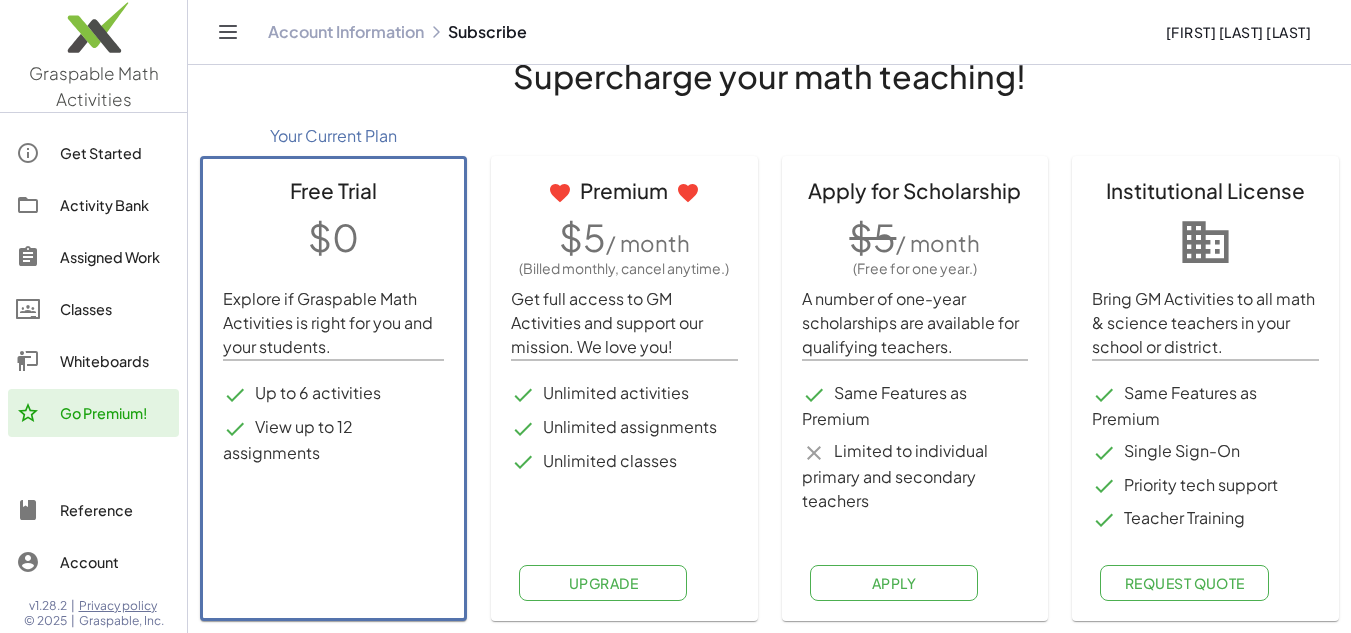 click on "Whiteboards" 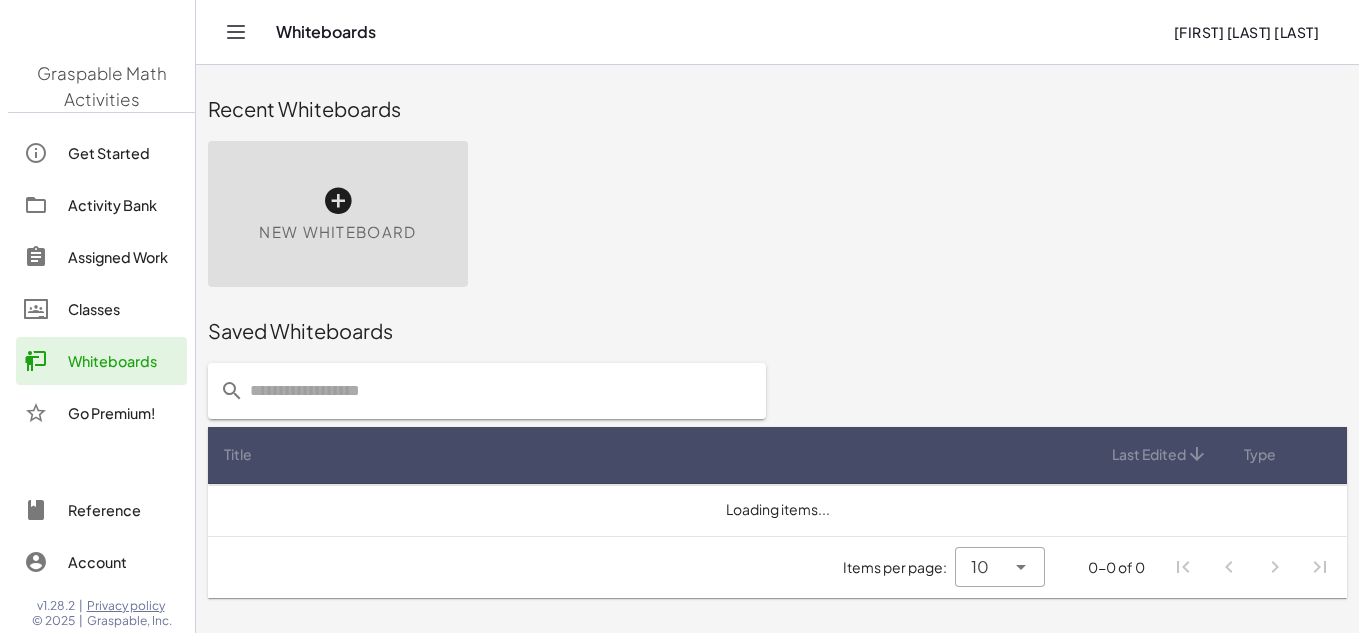 scroll, scrollTop: 0, scrollLeft: 0, axis: both 